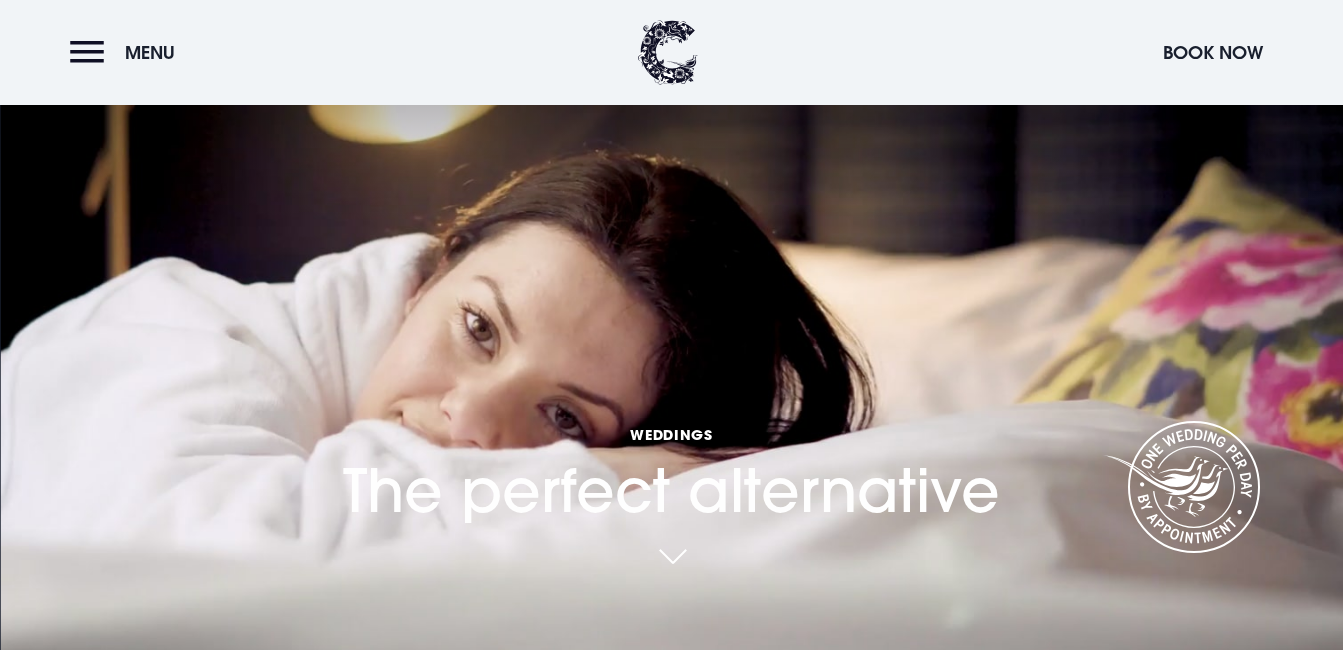 scroll, scrollTop: 426, scrollLeft: 0, axis: vertical 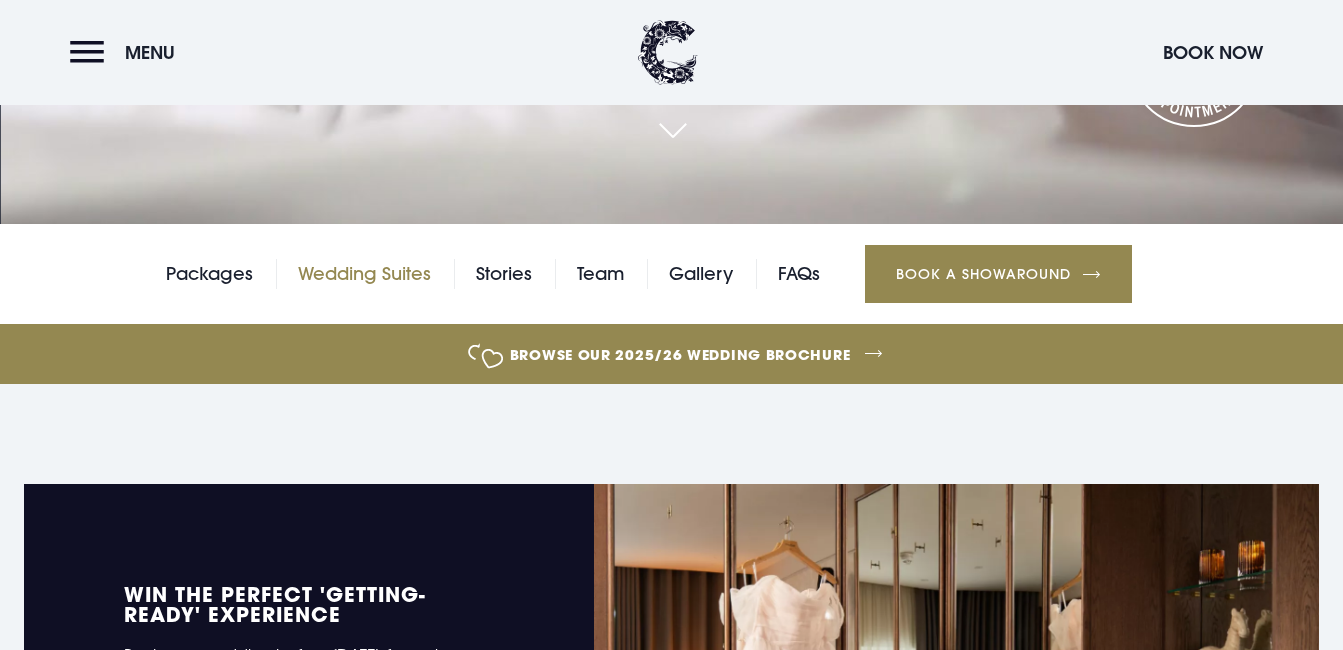 click on "Wedding Suites" at bounding box center (364, 274) 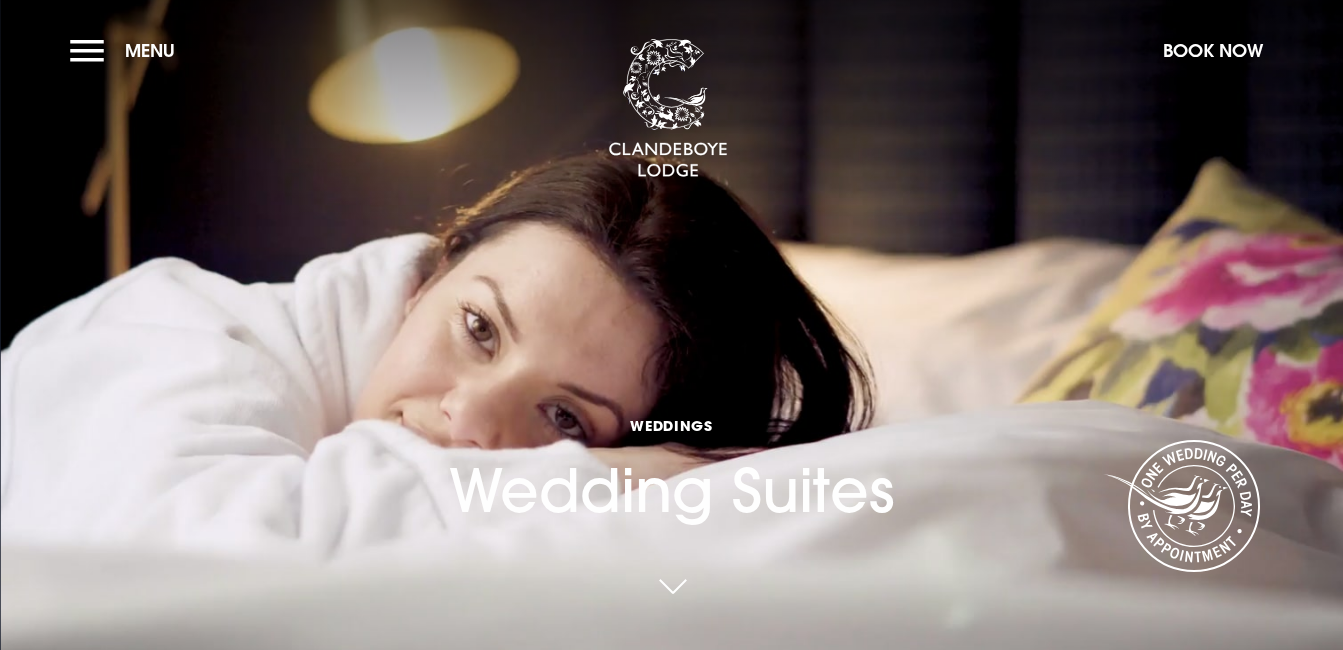 scroll, scrollTop: 0, scrollLeft: 0, axis: both 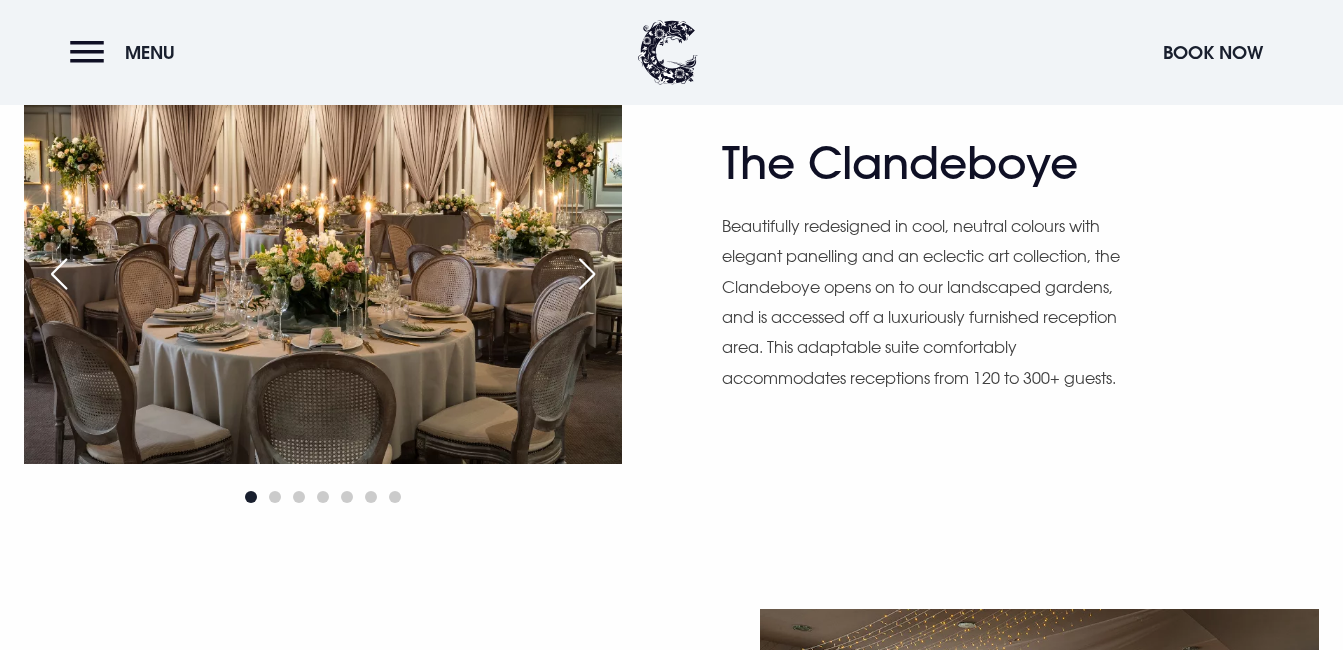 click at bounding box center (587, 274) 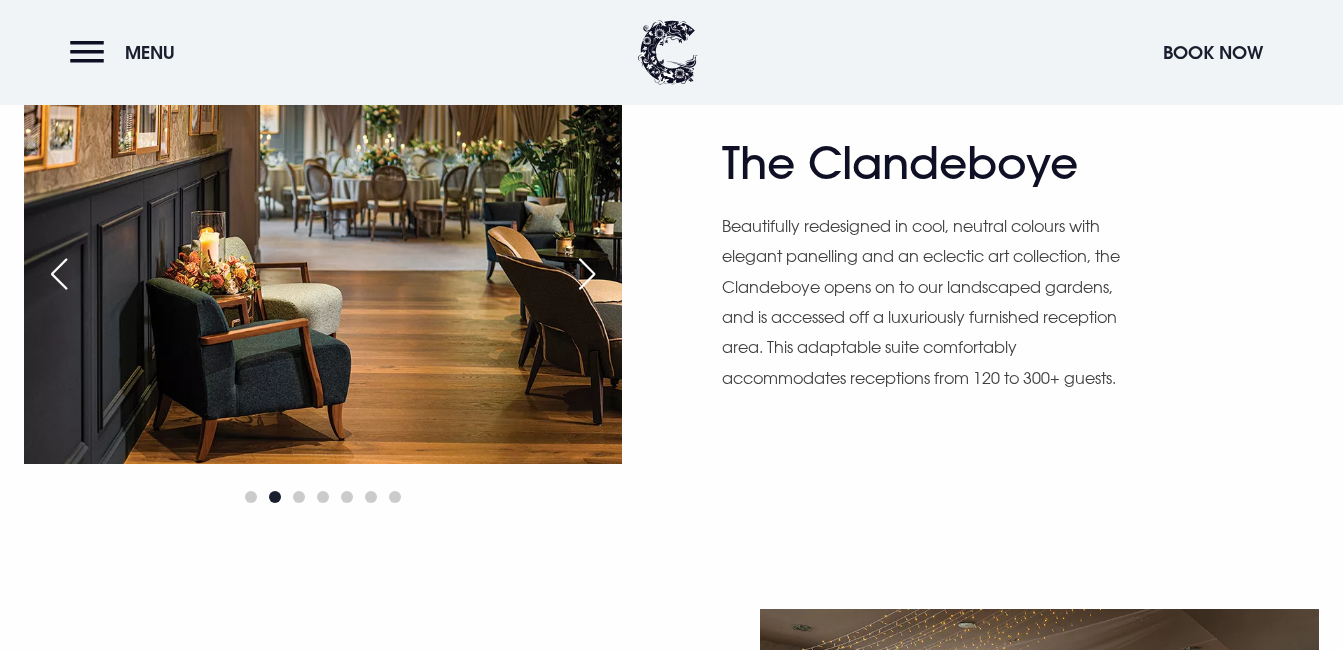 click at bounding box center (587, 274) 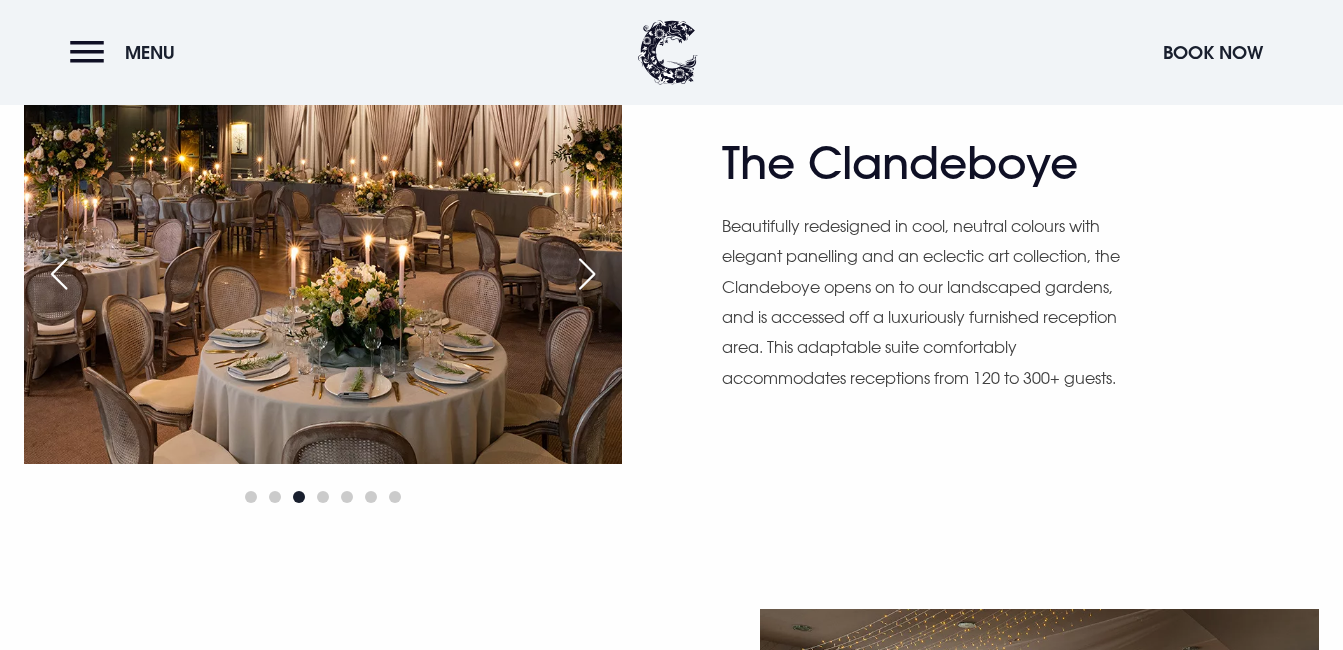 click at bounding box center (587, 274) 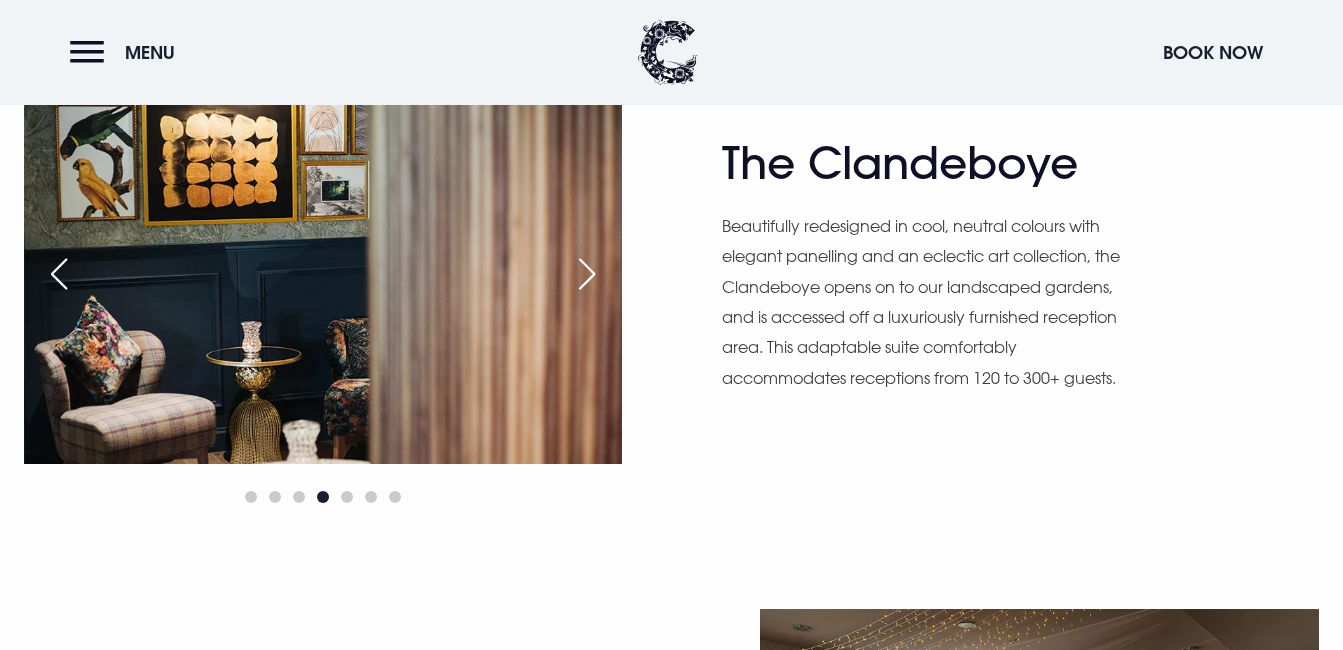click at bounding box center [587, 274] 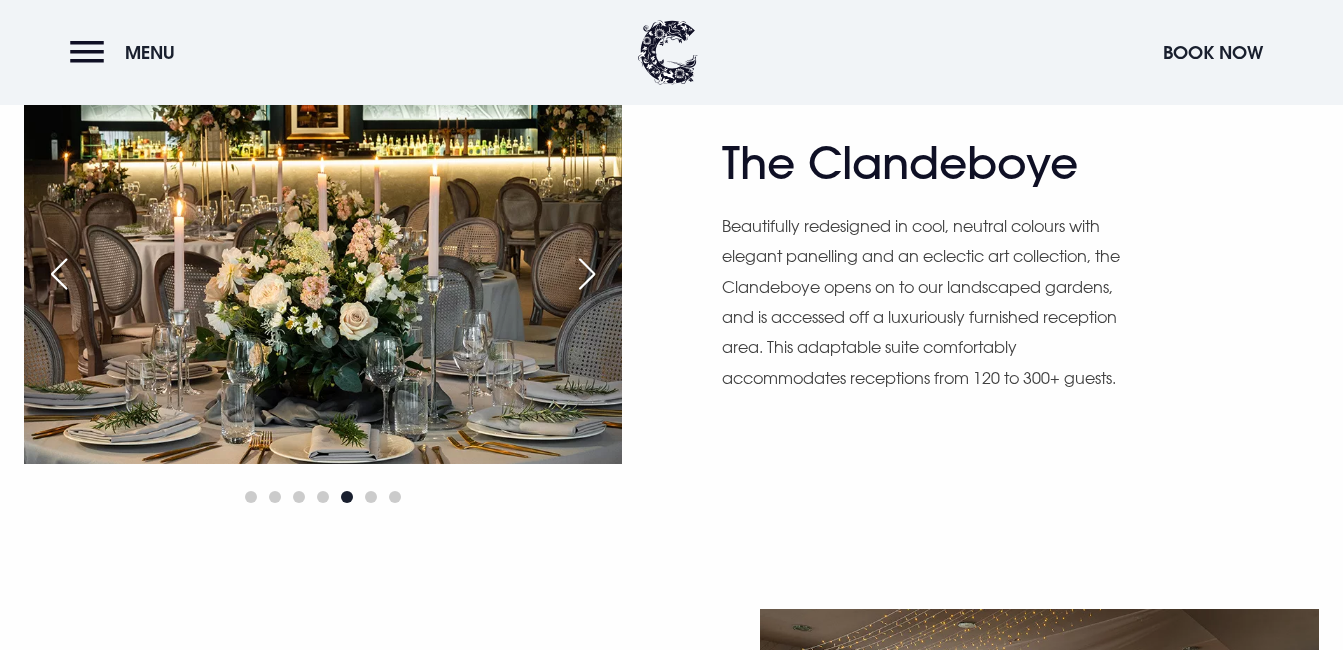 click at bounding box center [587, 274] 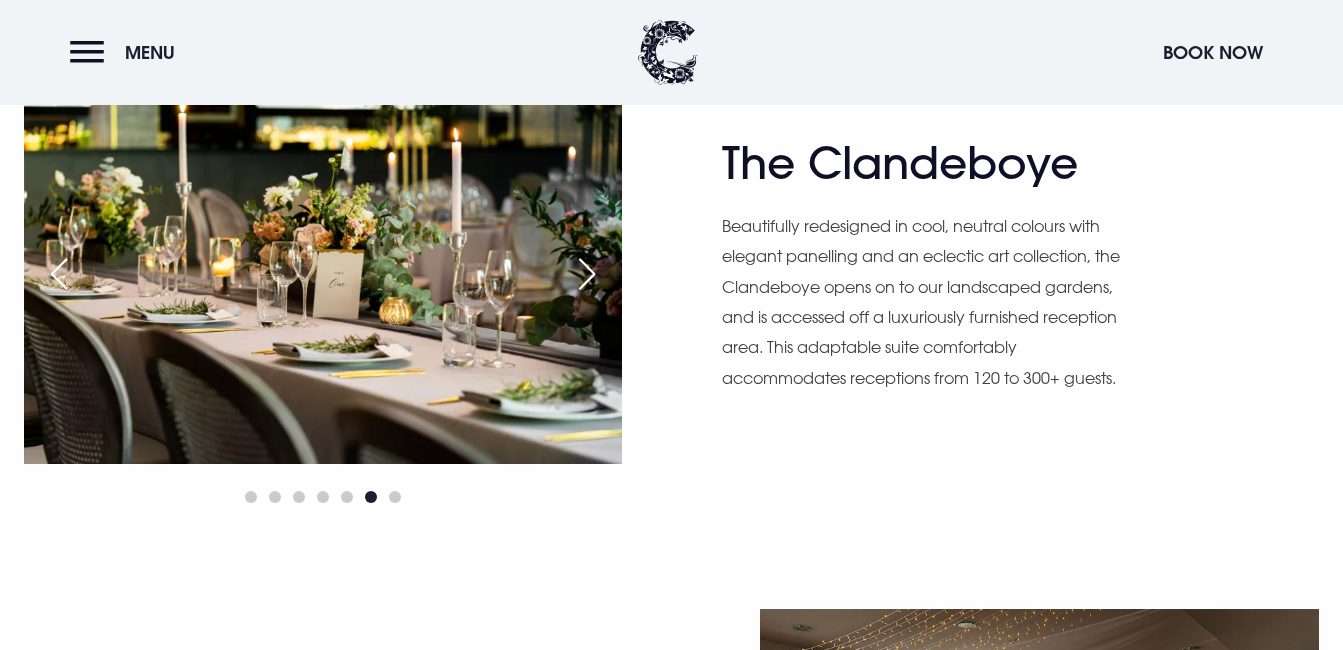 click at bounding box center [587, 274] 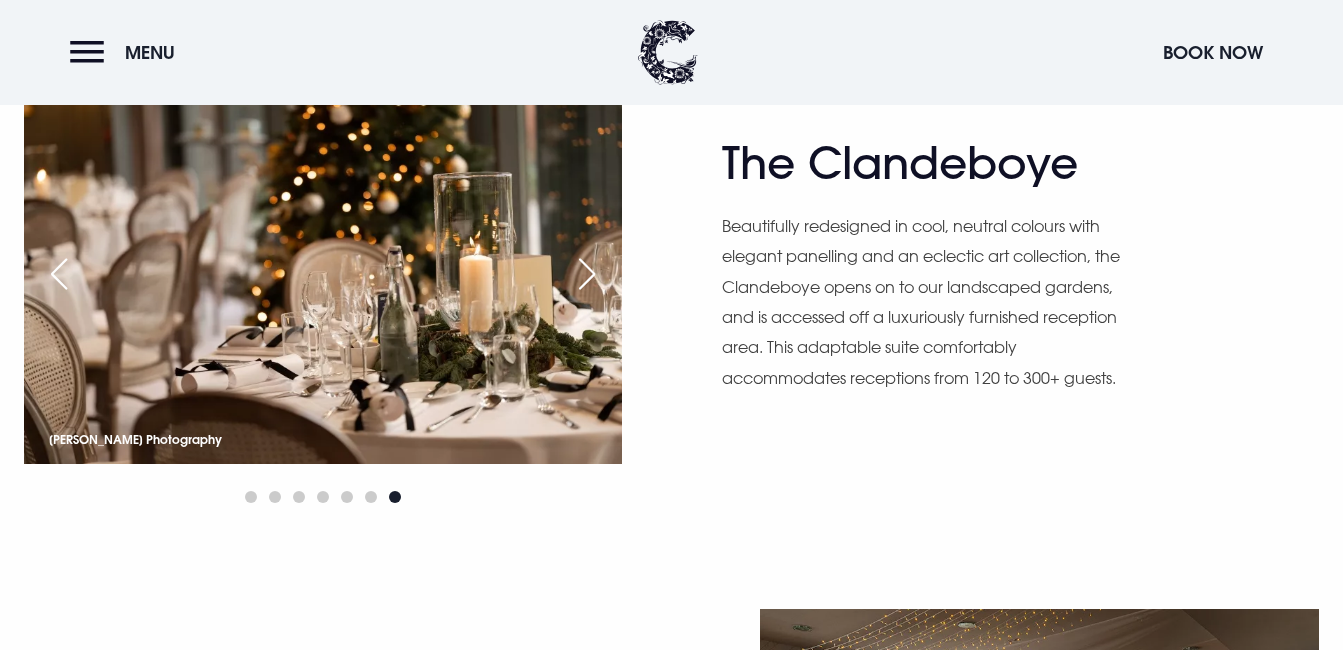 click at bounding box center [587, 274] 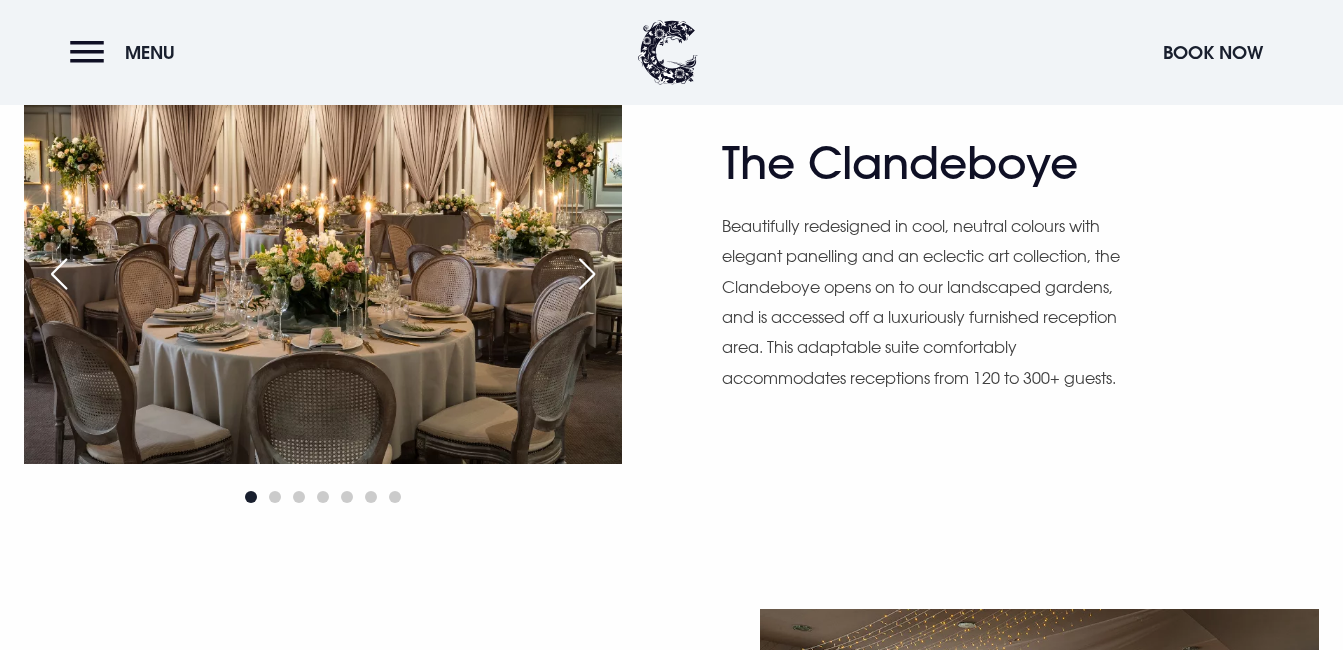 click at bounding box center (587, 274) 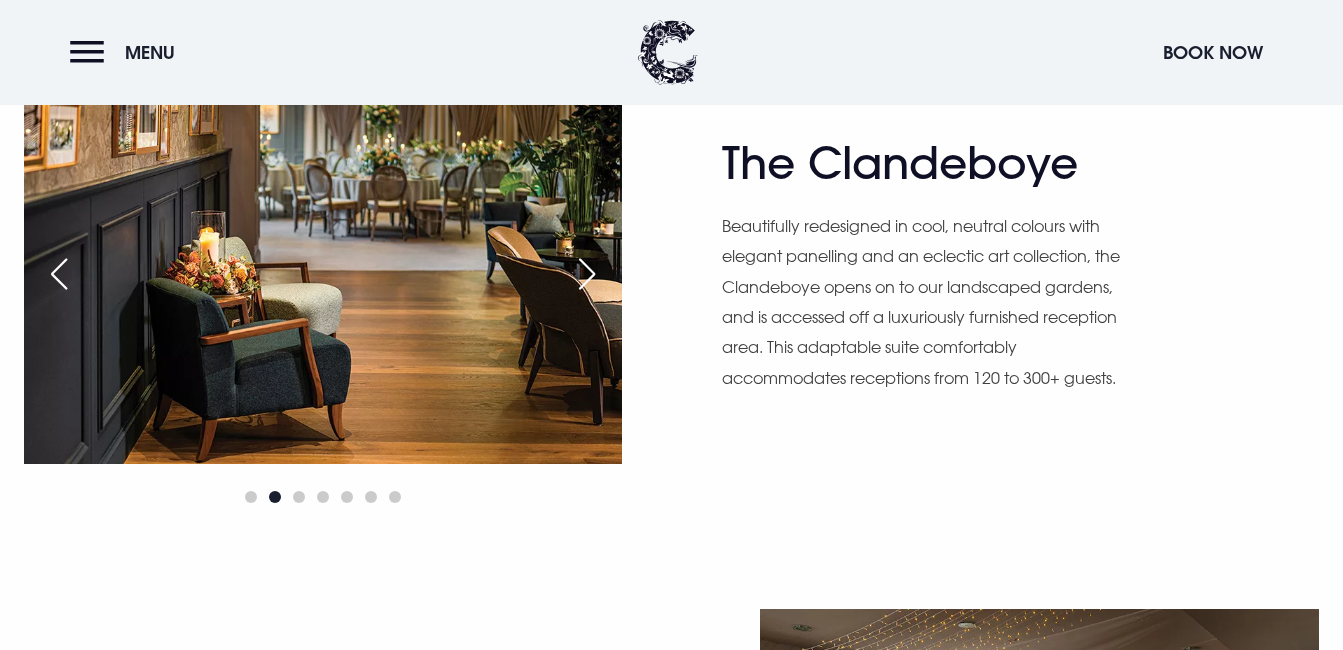 click at bounding box center [587, 274] 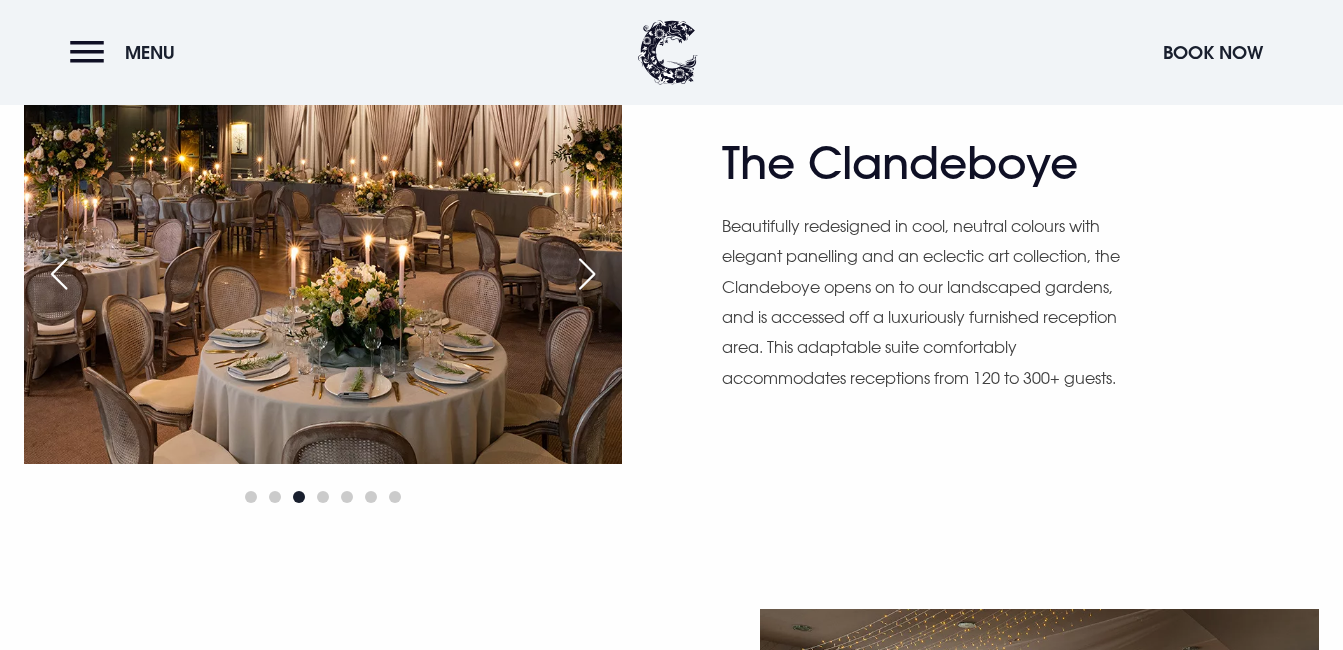 click at bounding box center (587, 274) 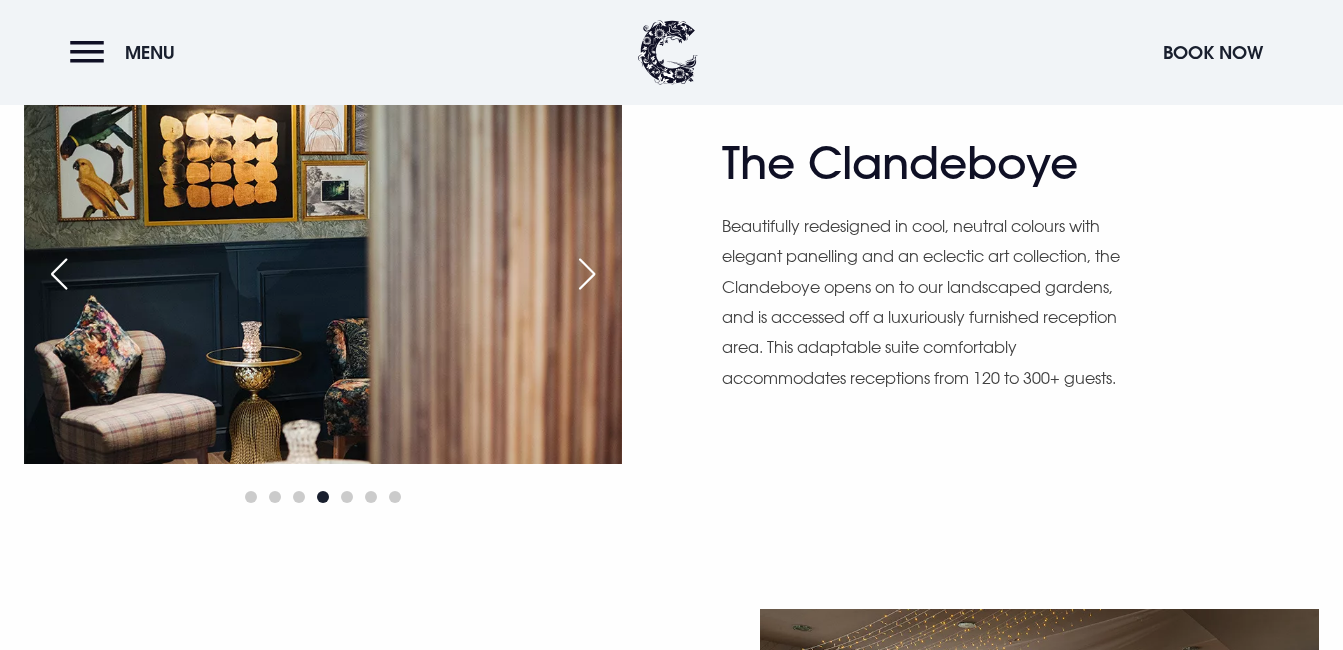 click at bounding box center [587, 274] 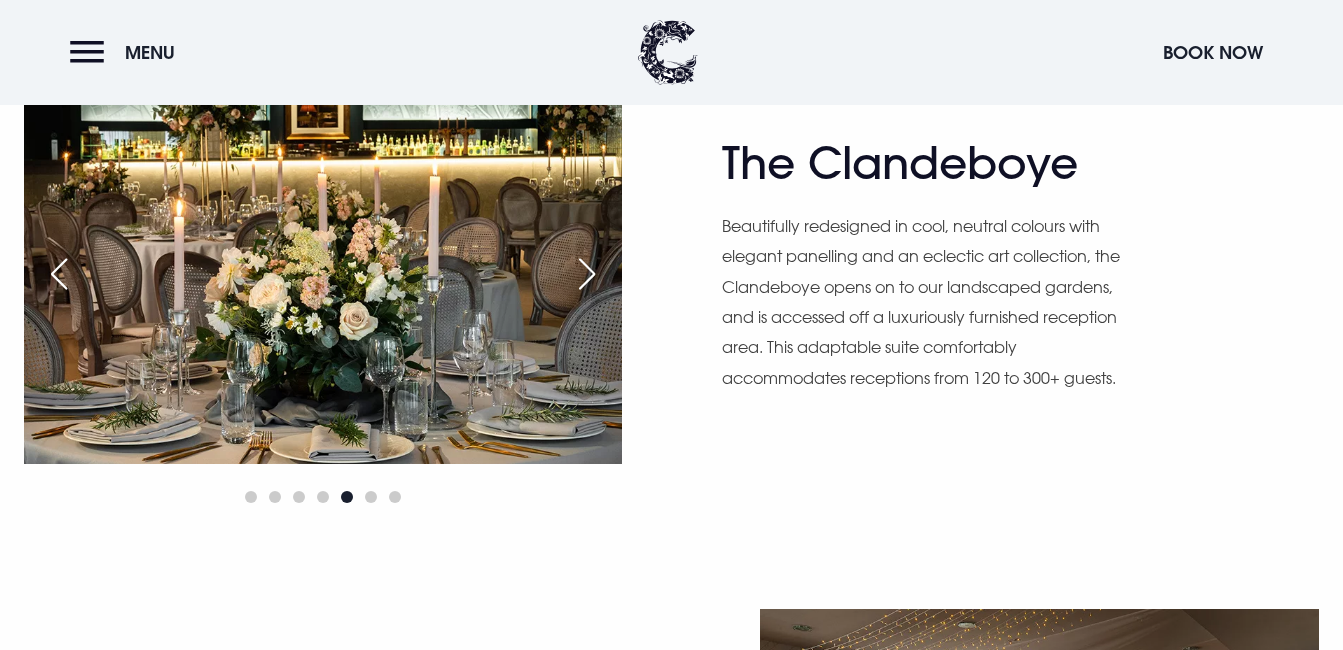 click at bounding box center (587, 274) 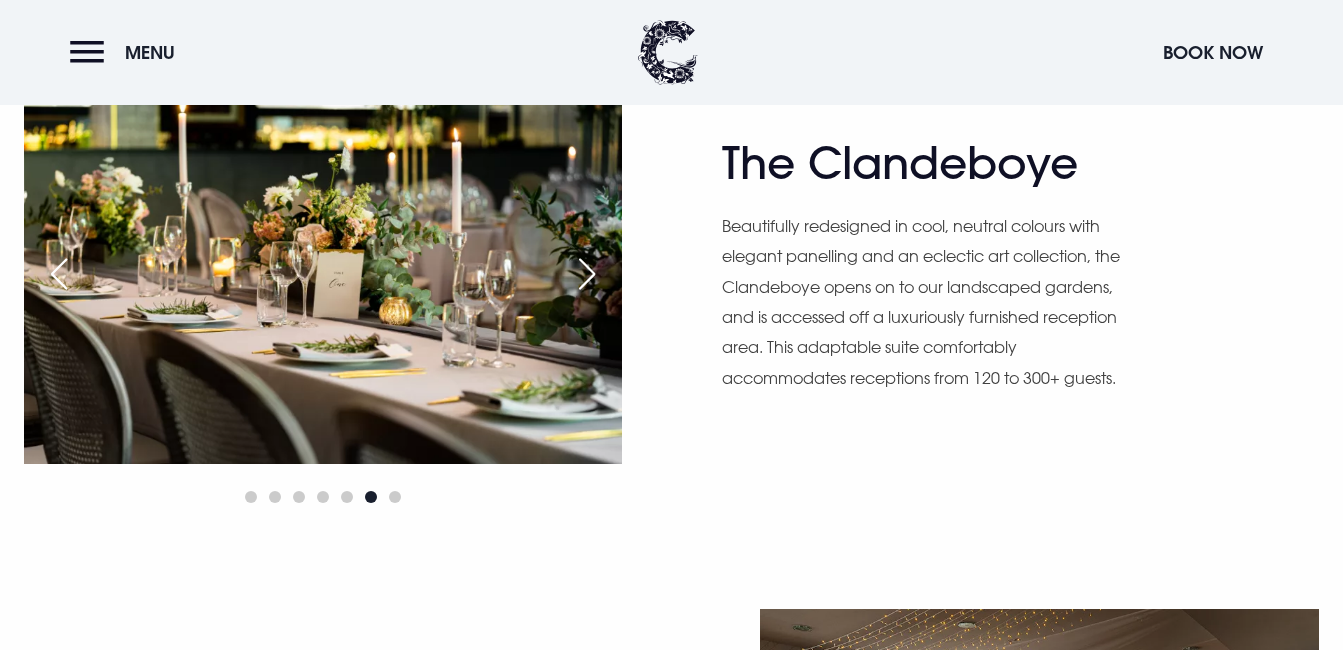 click at bounding box center [587, 274] 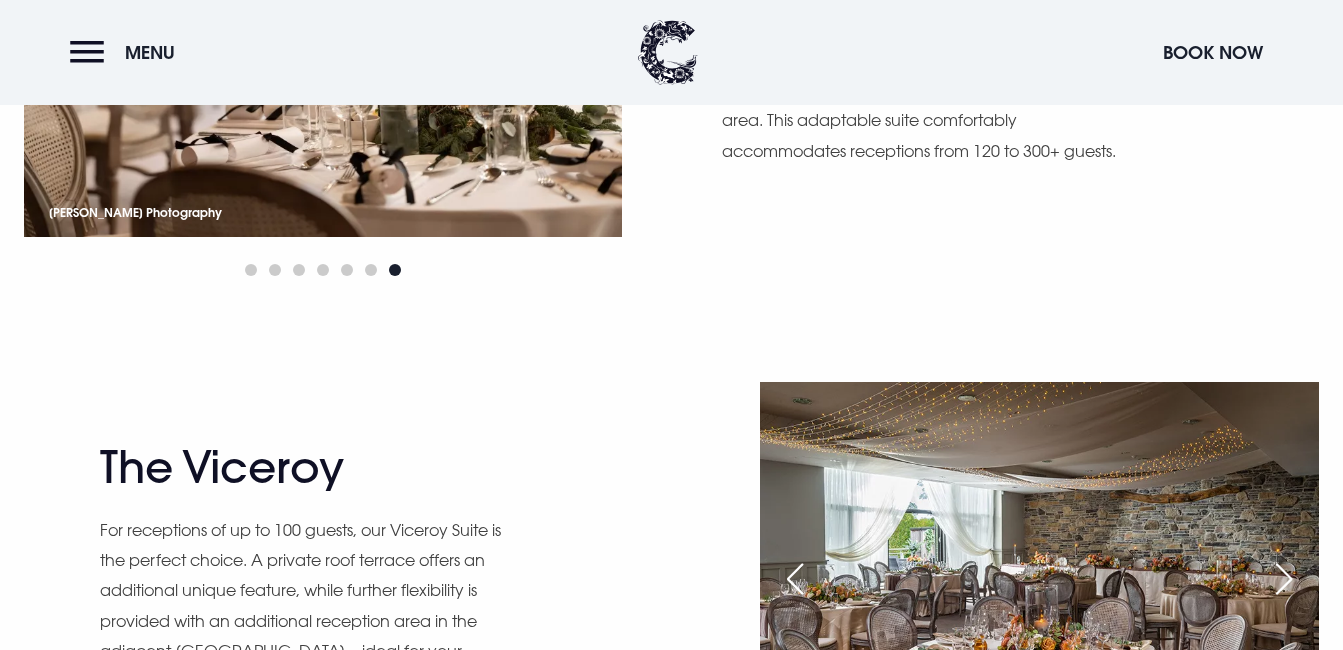 scroll, scrollTop: 1587, scrollLeft: 0, axis: vertical 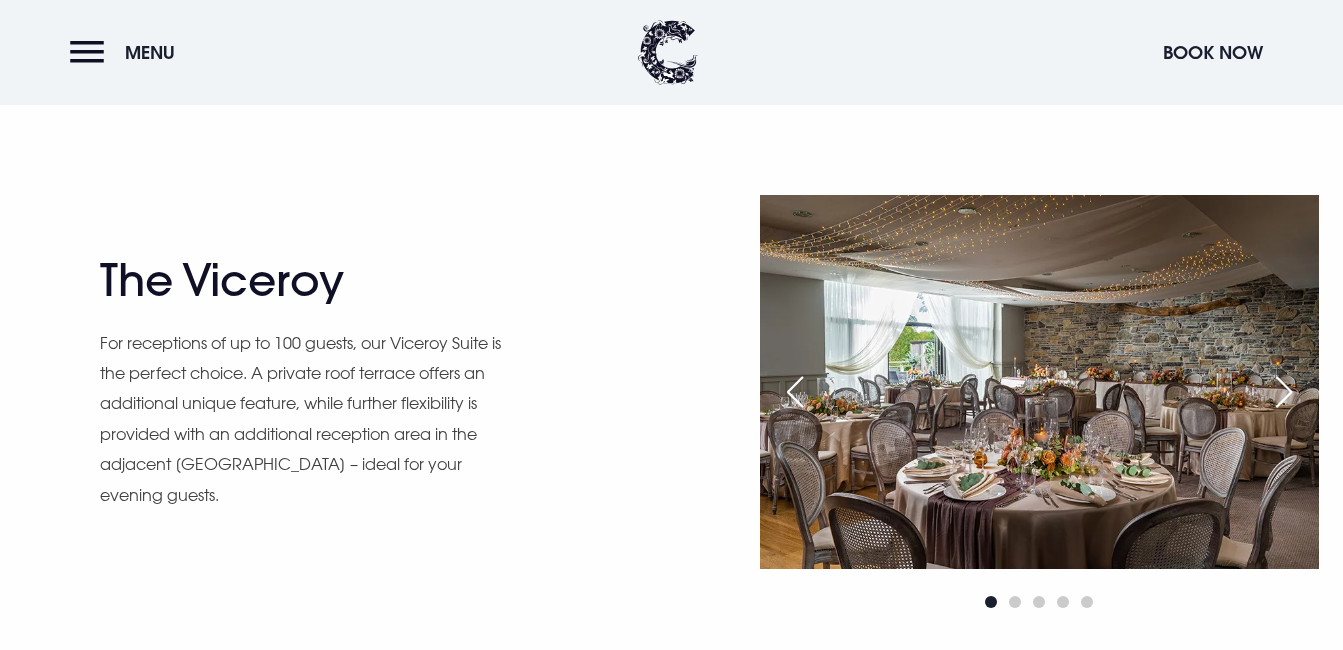 click at bounding box center (1284, 392) 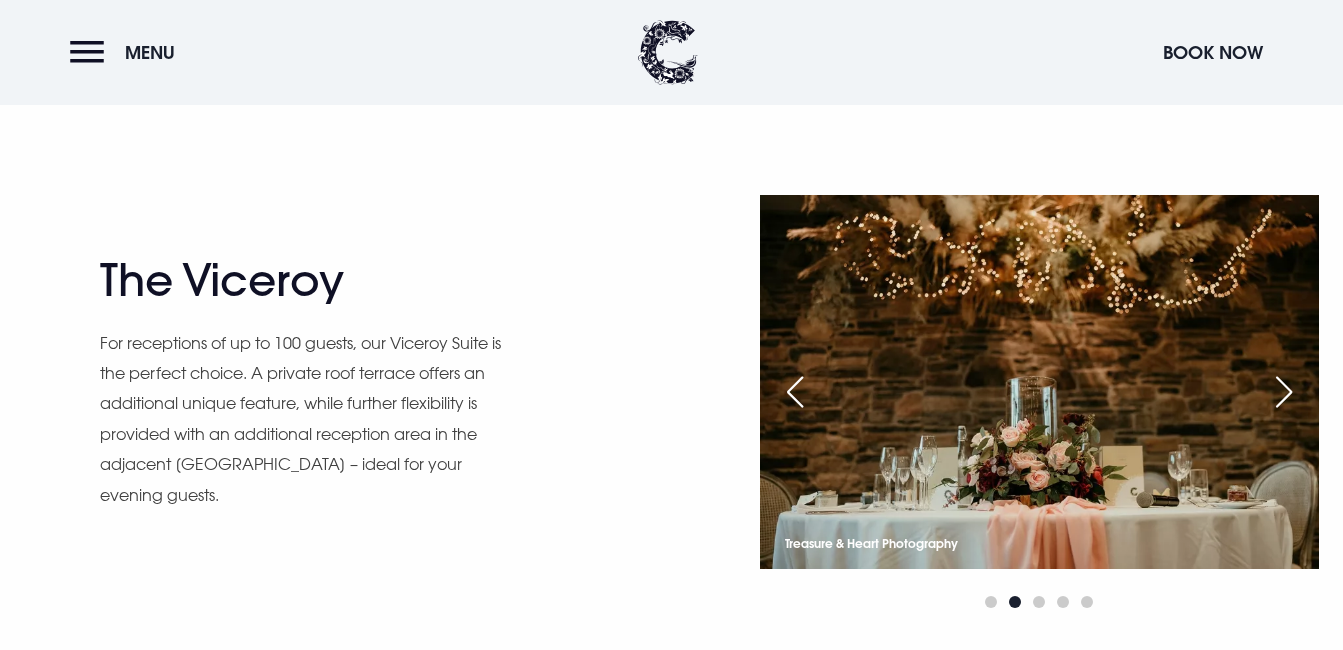 click at bounding box center [1284, 392] 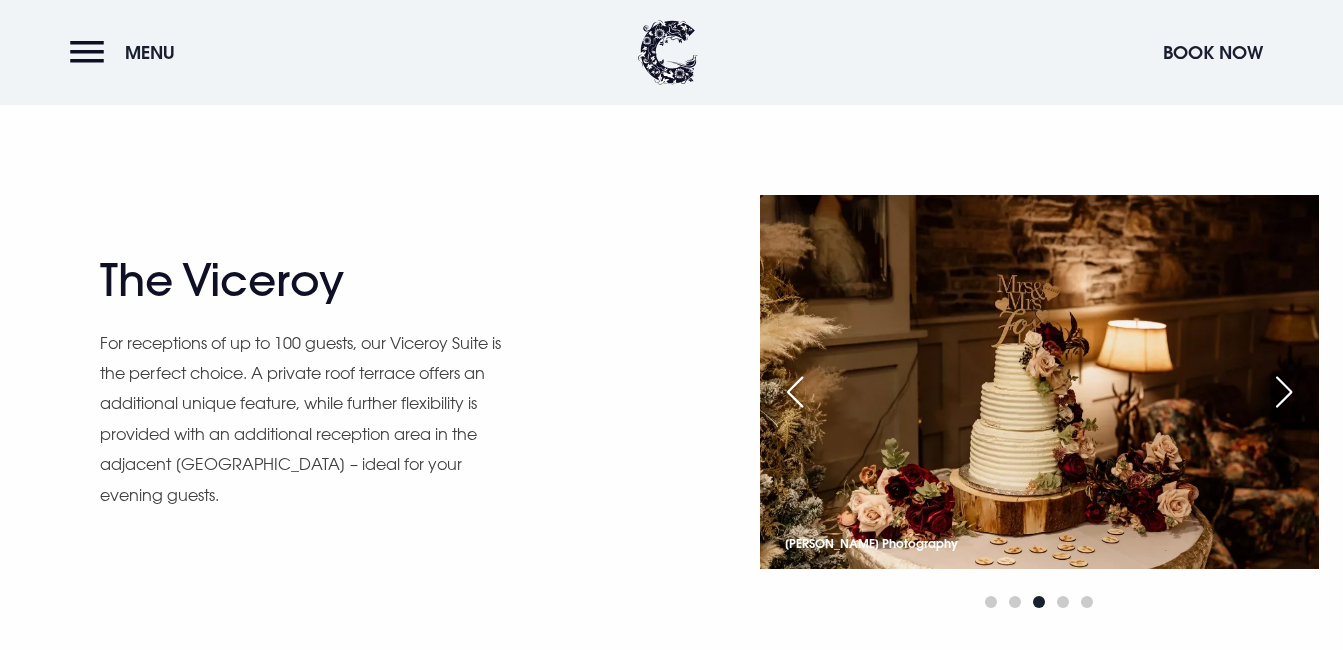 click at bounding box center (1284, 392) 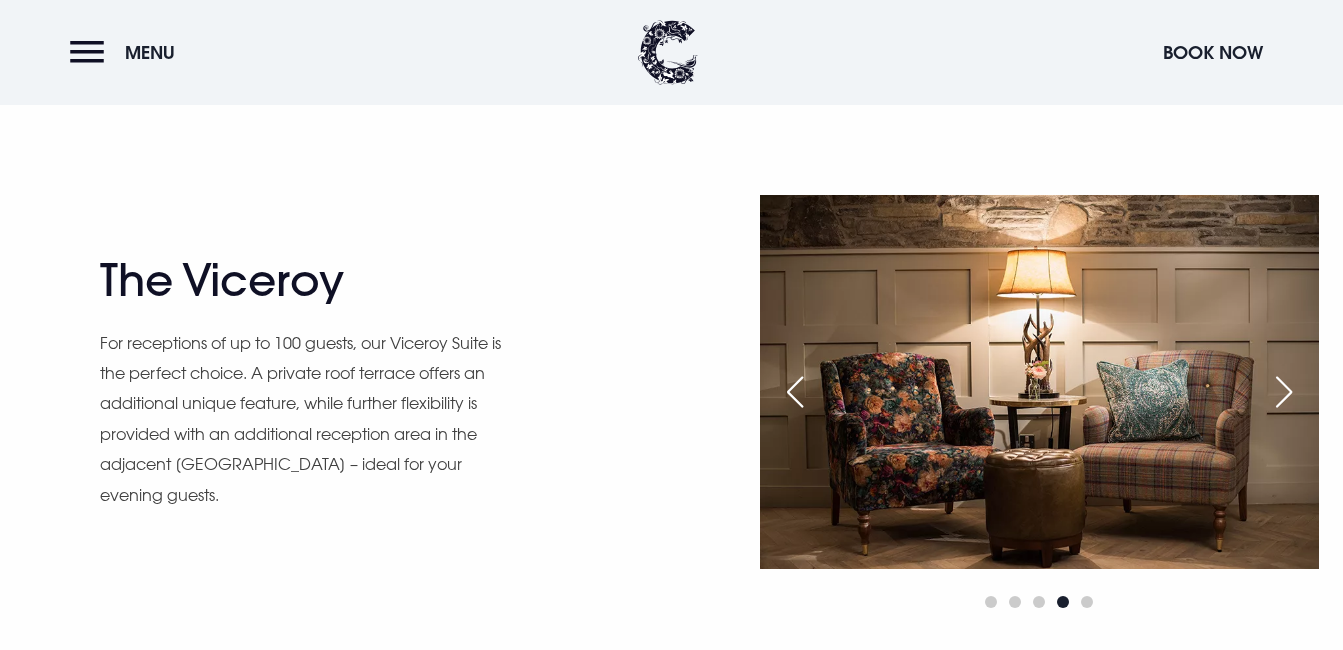 click at bounding box center [1284, 392] 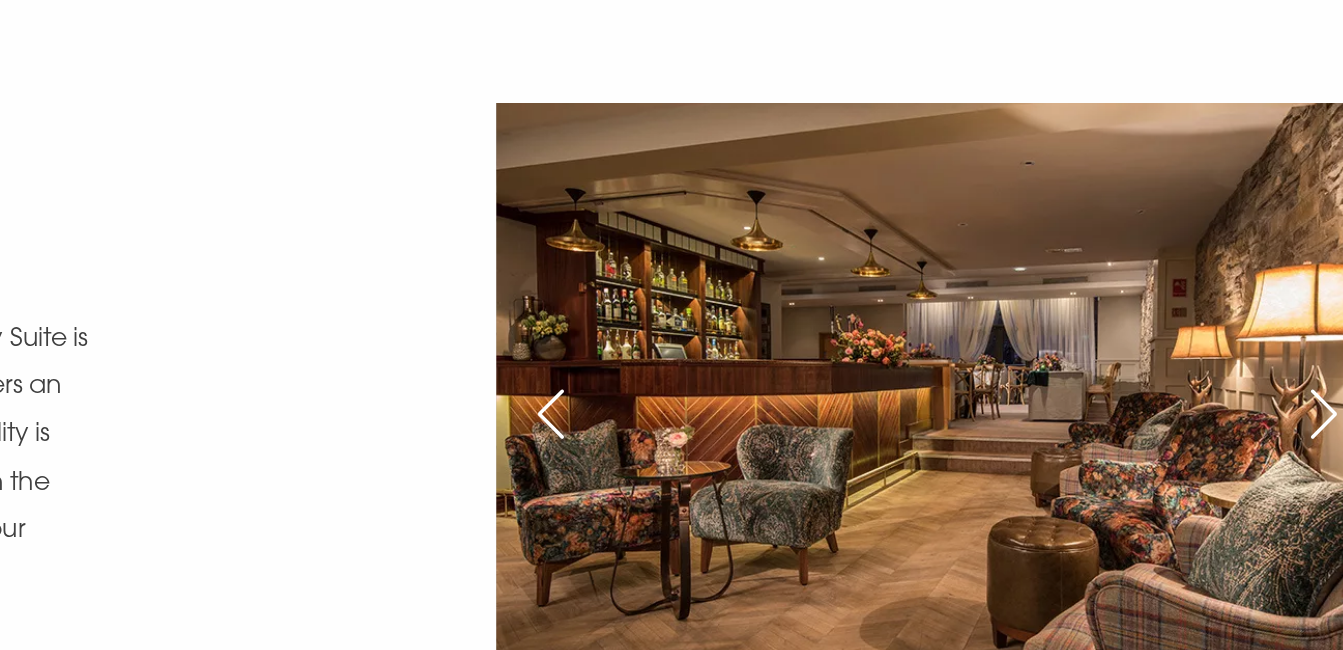 click at bounding box center [1284, 392] 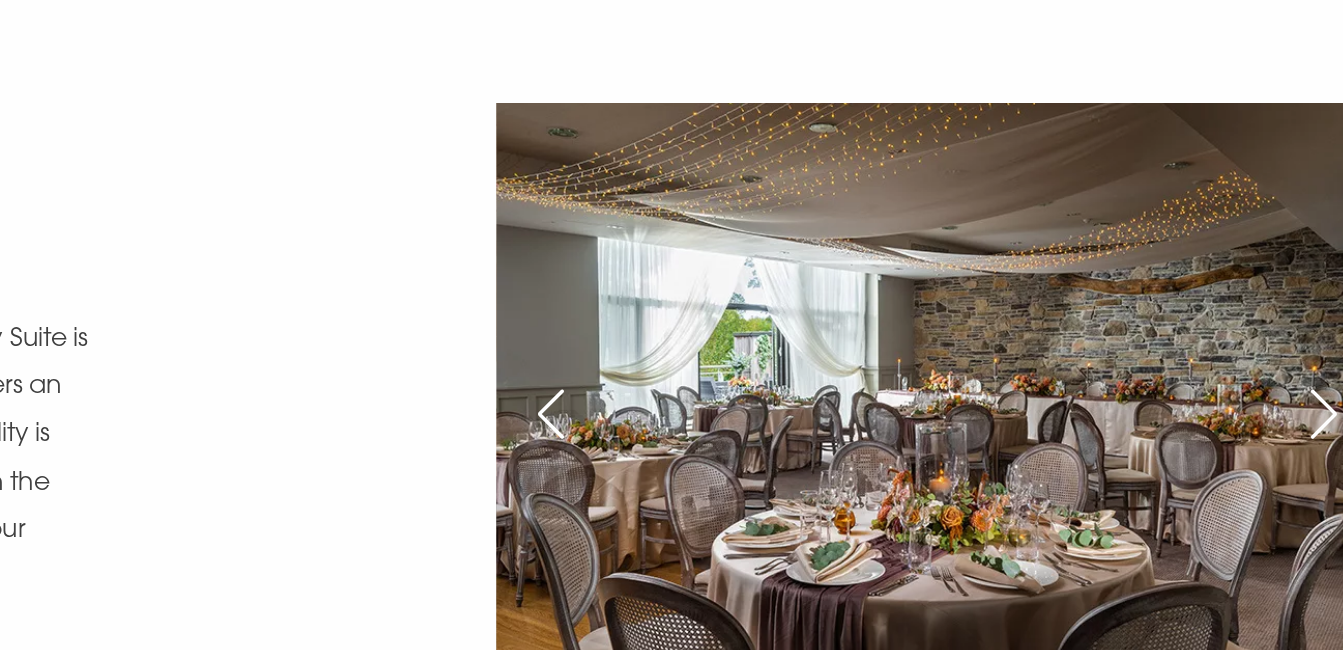 click at bounding box center (1284, 392) 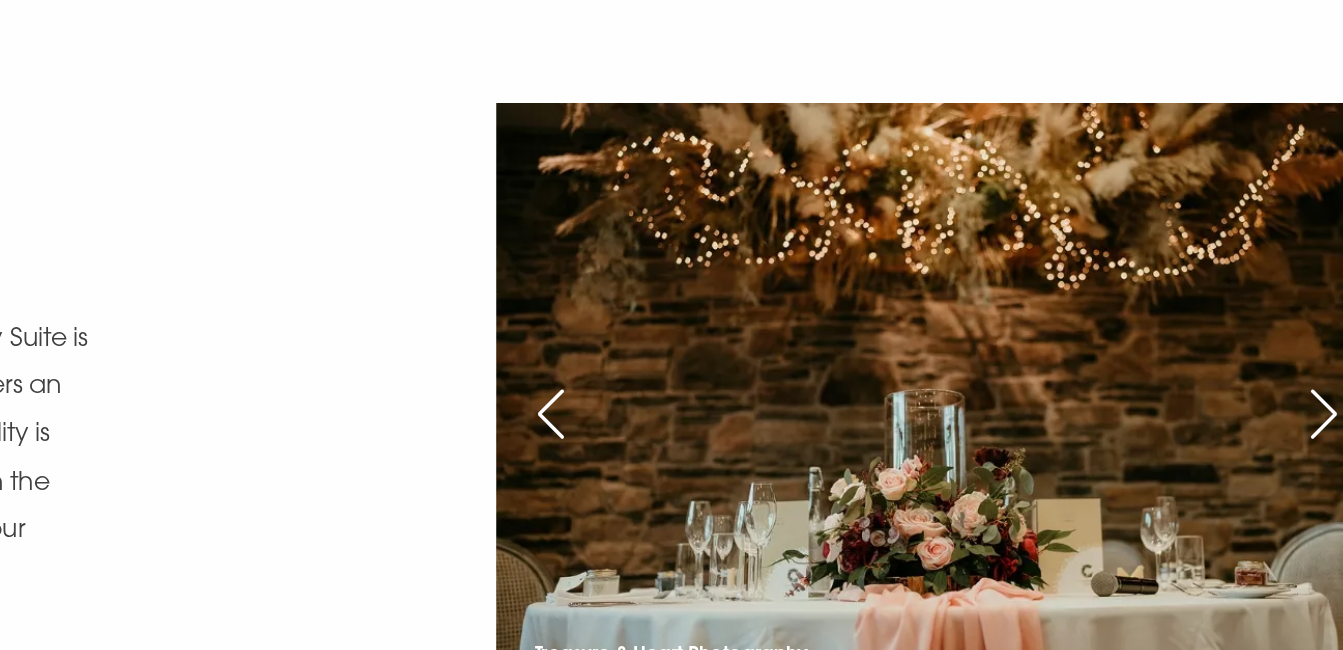 click at bounding box center [1284, 392] 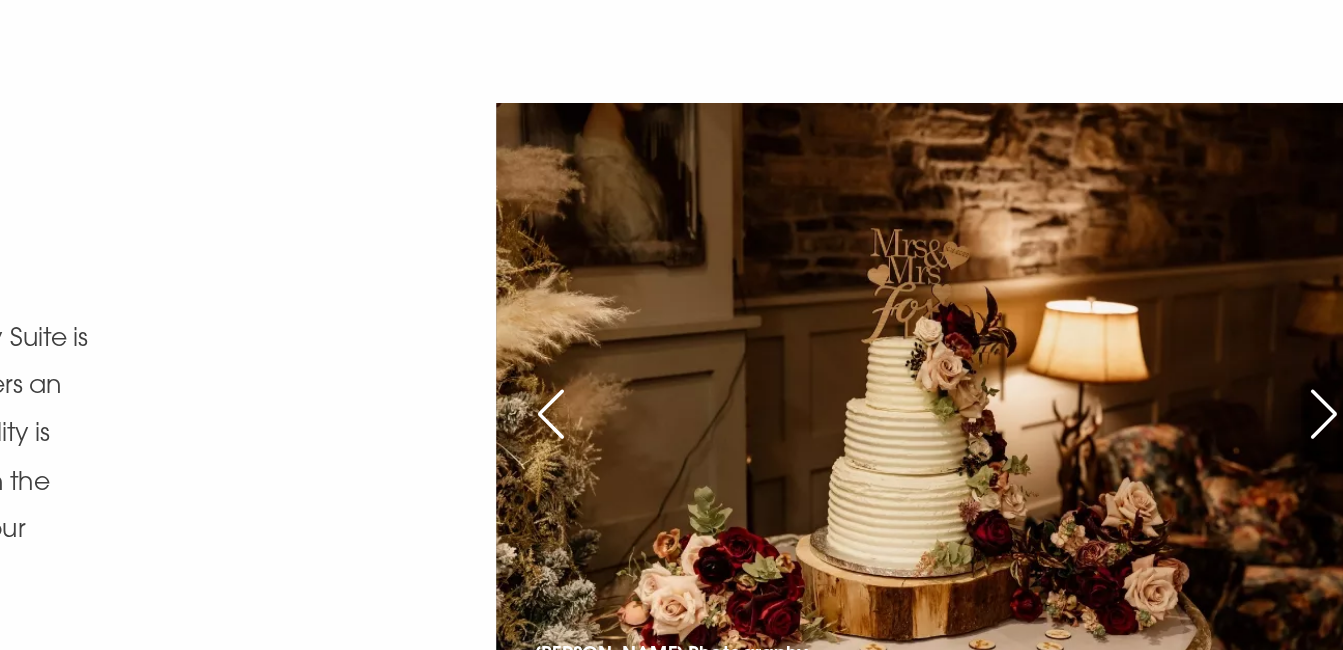 click at bounding box center [1284, 392] 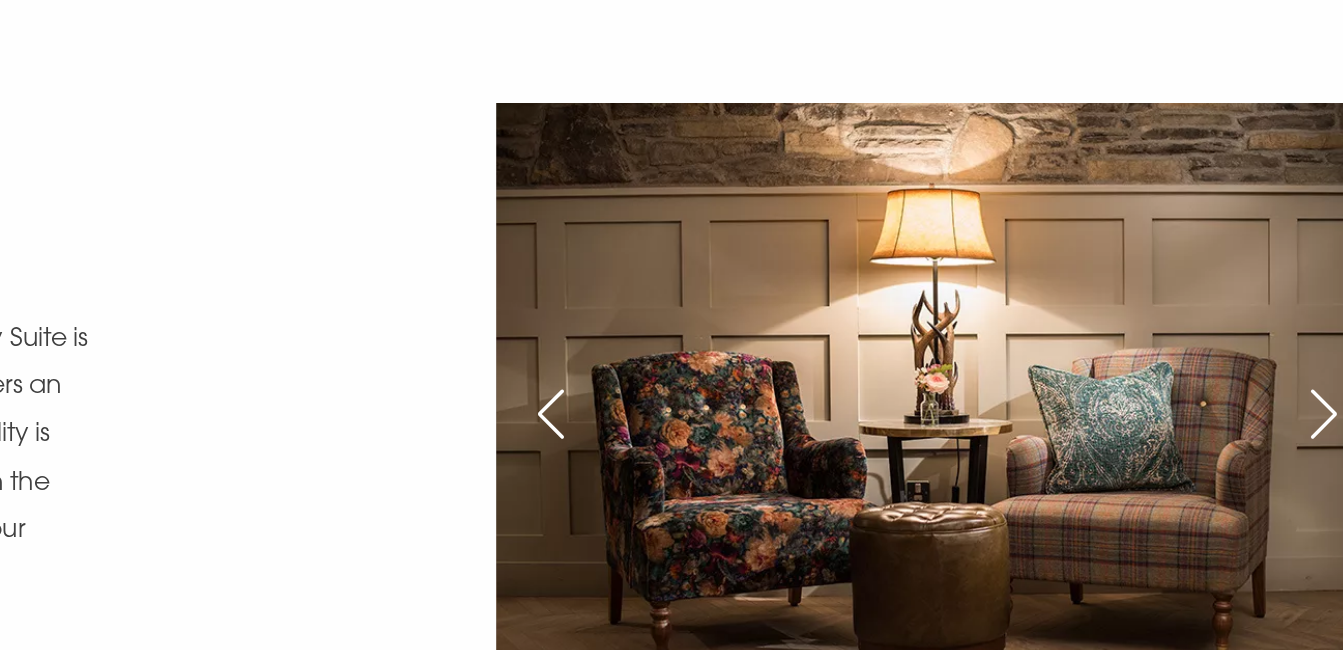 click at bounding box center [1284, 392] 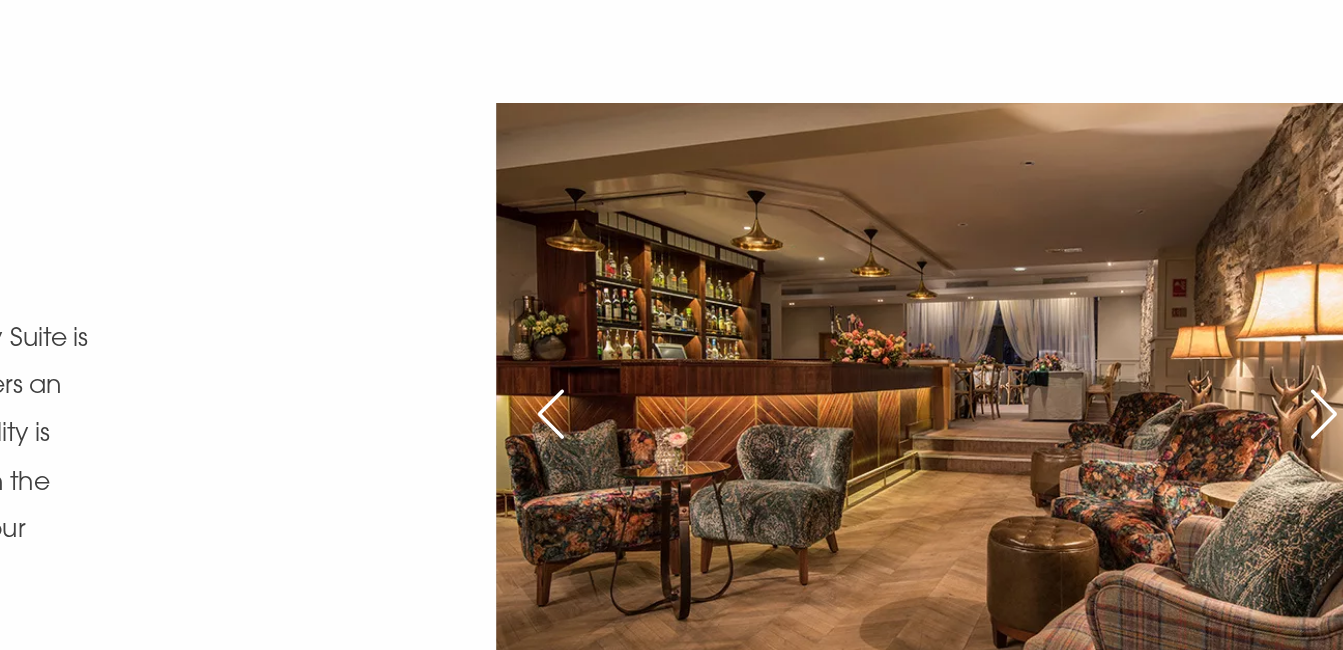 click at bounding box center (1284, 392) 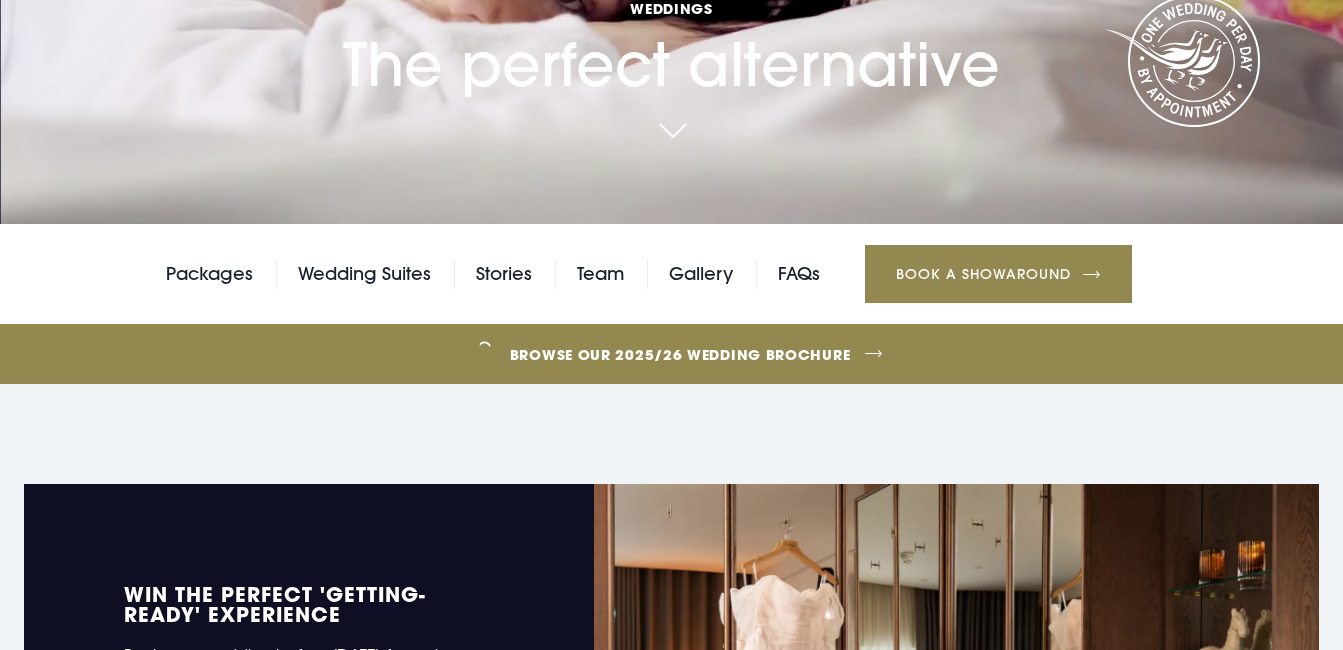 scroll, scrollTop: 0, scrollLeft: 0, axis: both 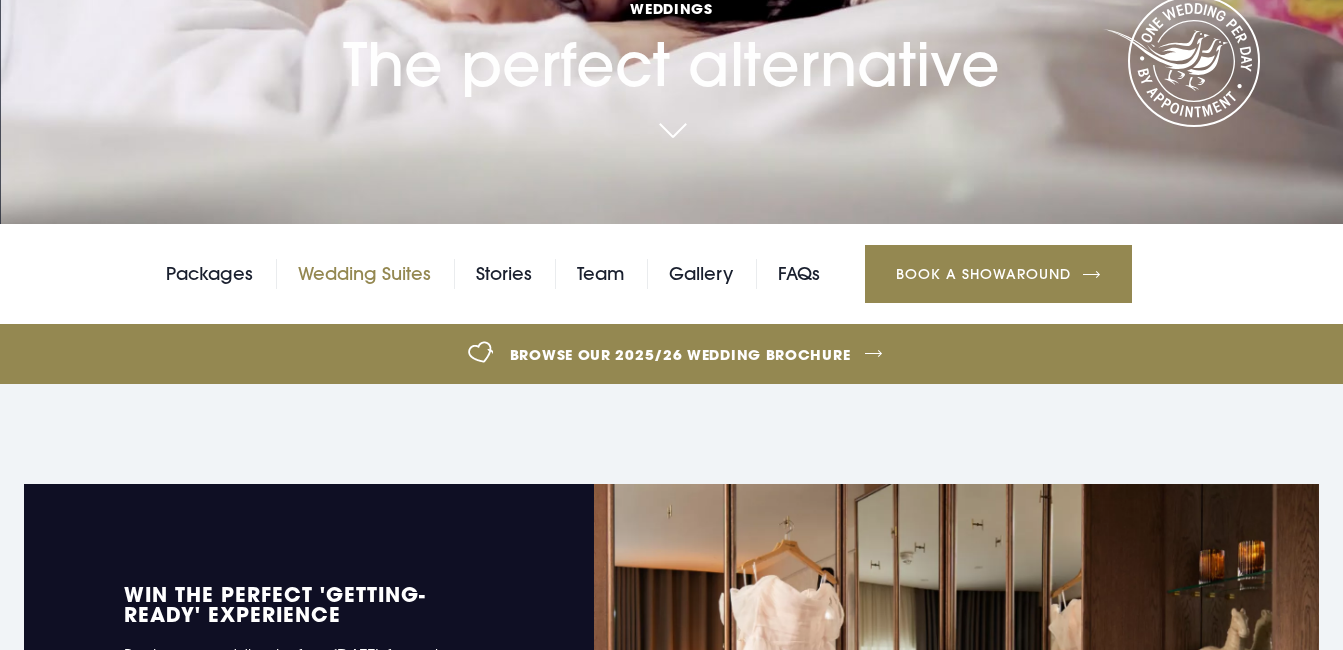 click on "Wedding Suites" at bounding box center (364, 274) 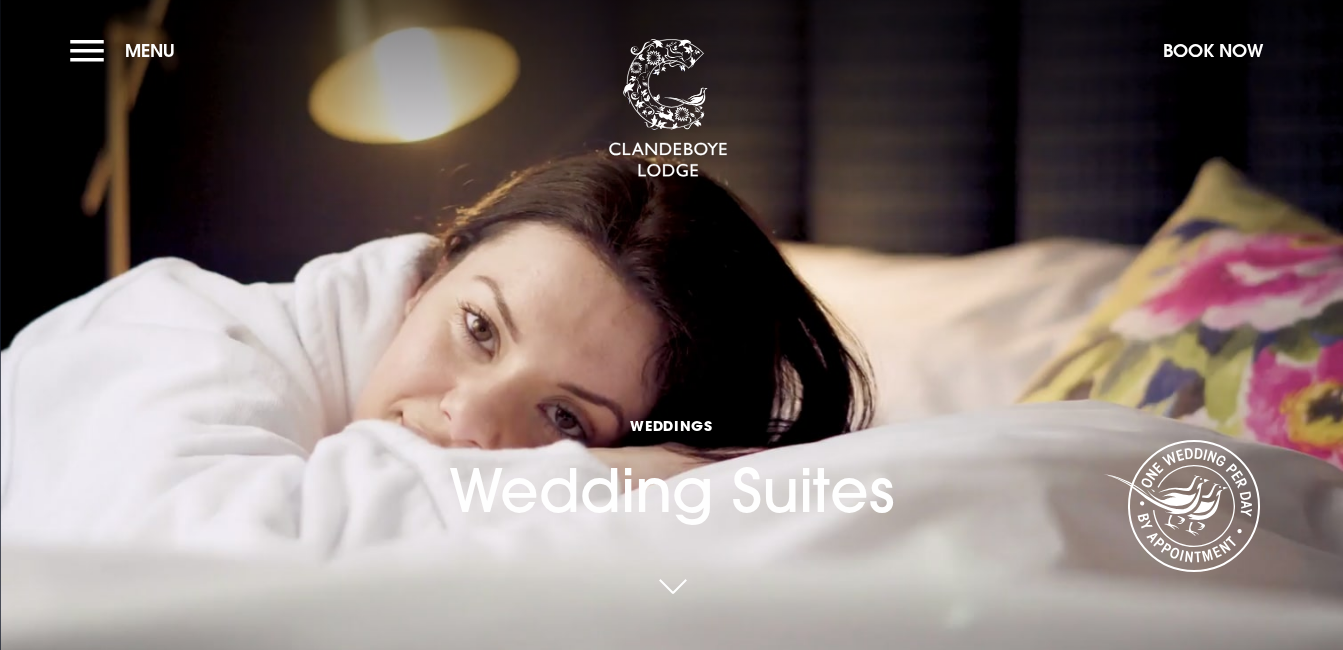 scroll, scrollTop: 0, scrollLeft: 0, axis: both 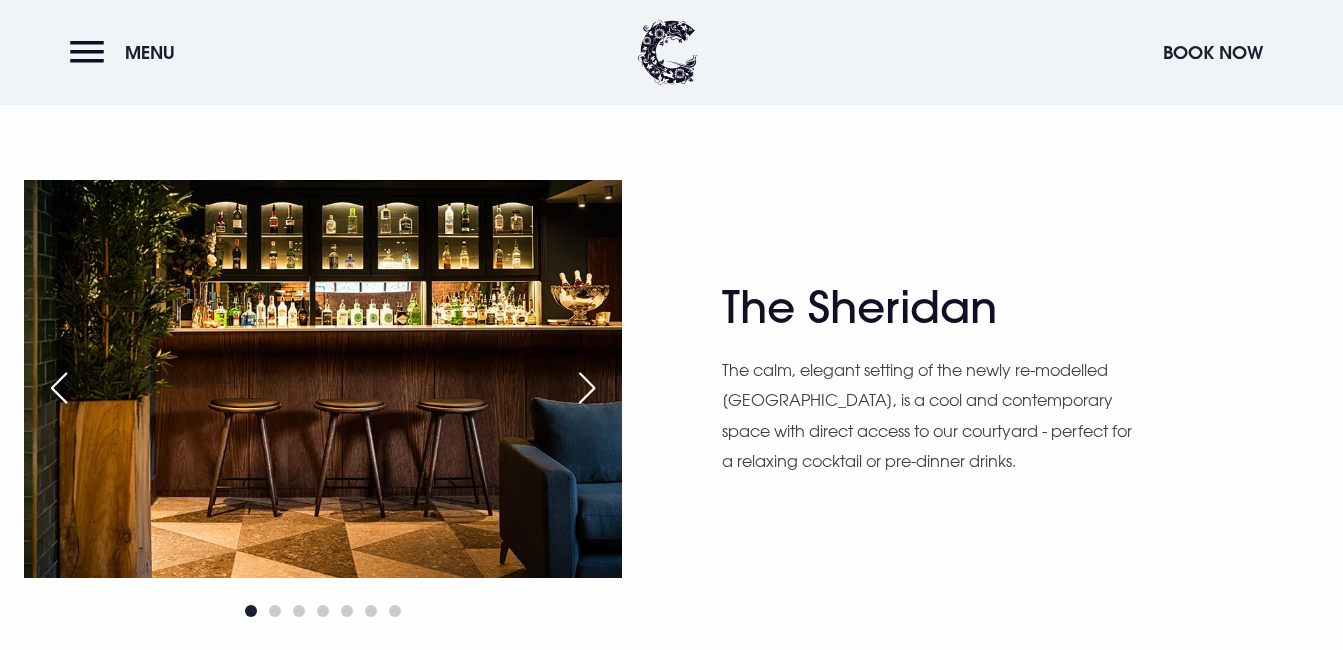 click at bounding box center [587, 388] 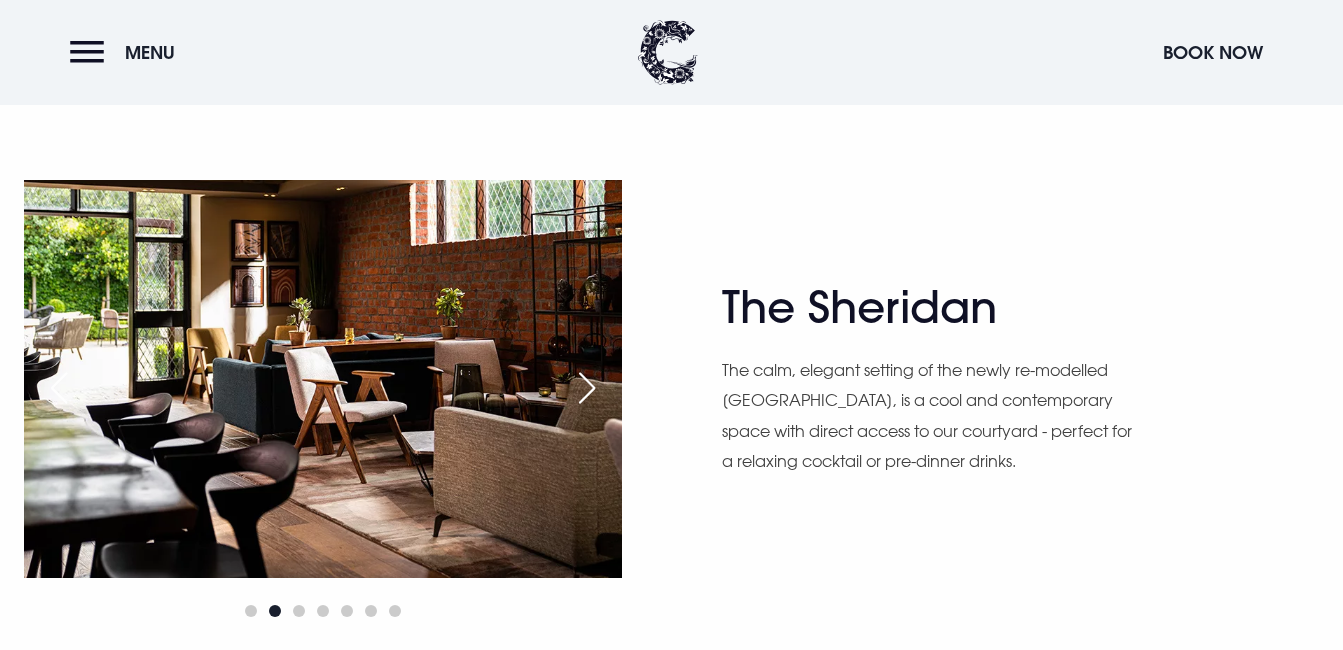 click at bounding box center [587, 388] 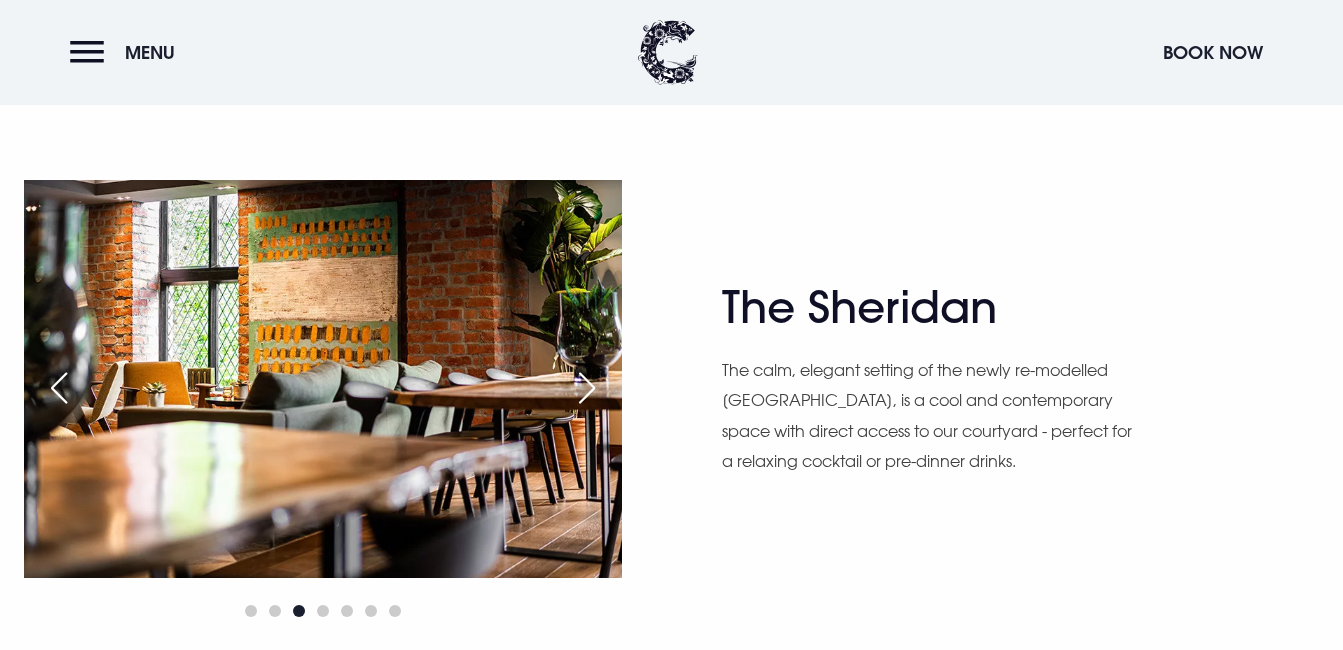 click at bounding box center (587, 388) 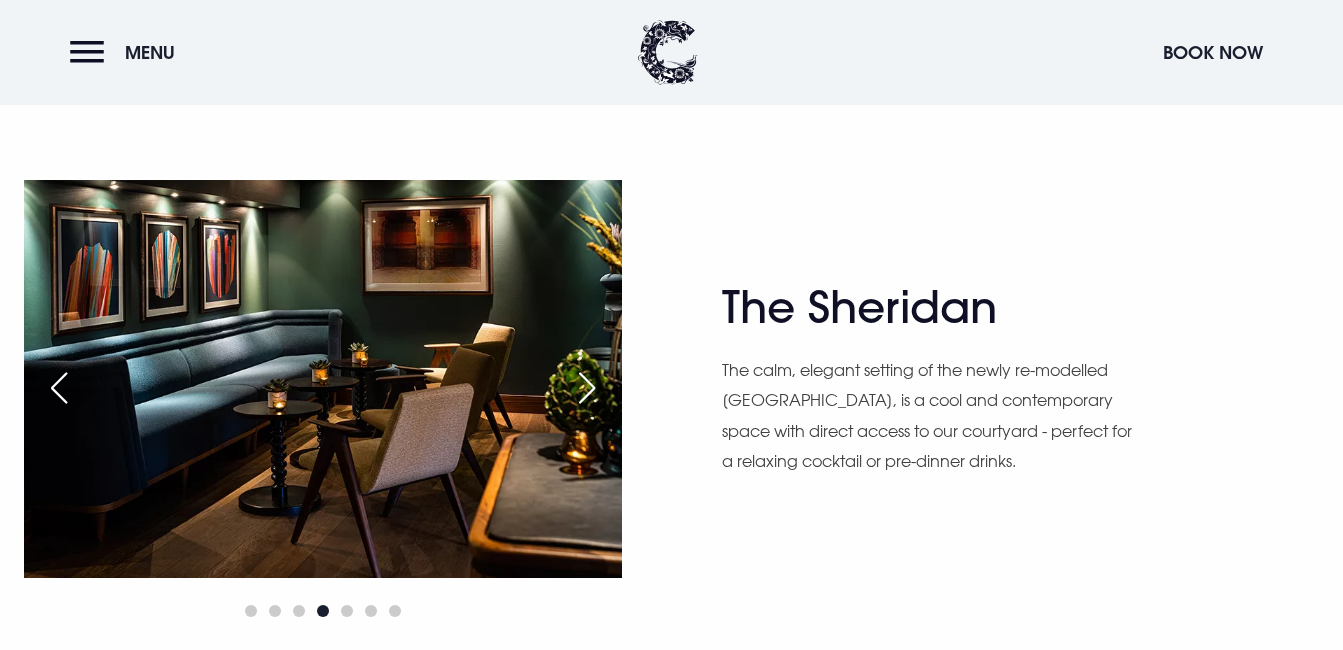click at bounding box center (587, 388) 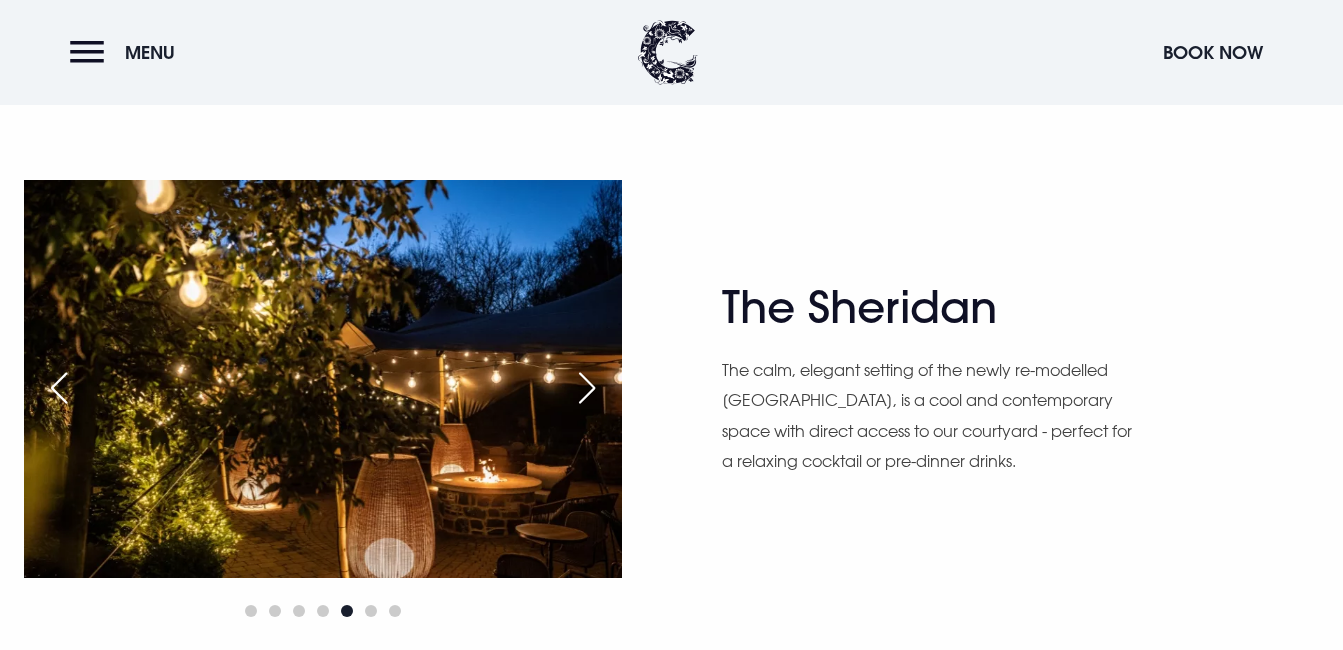 click at bounding box center [587, 388] 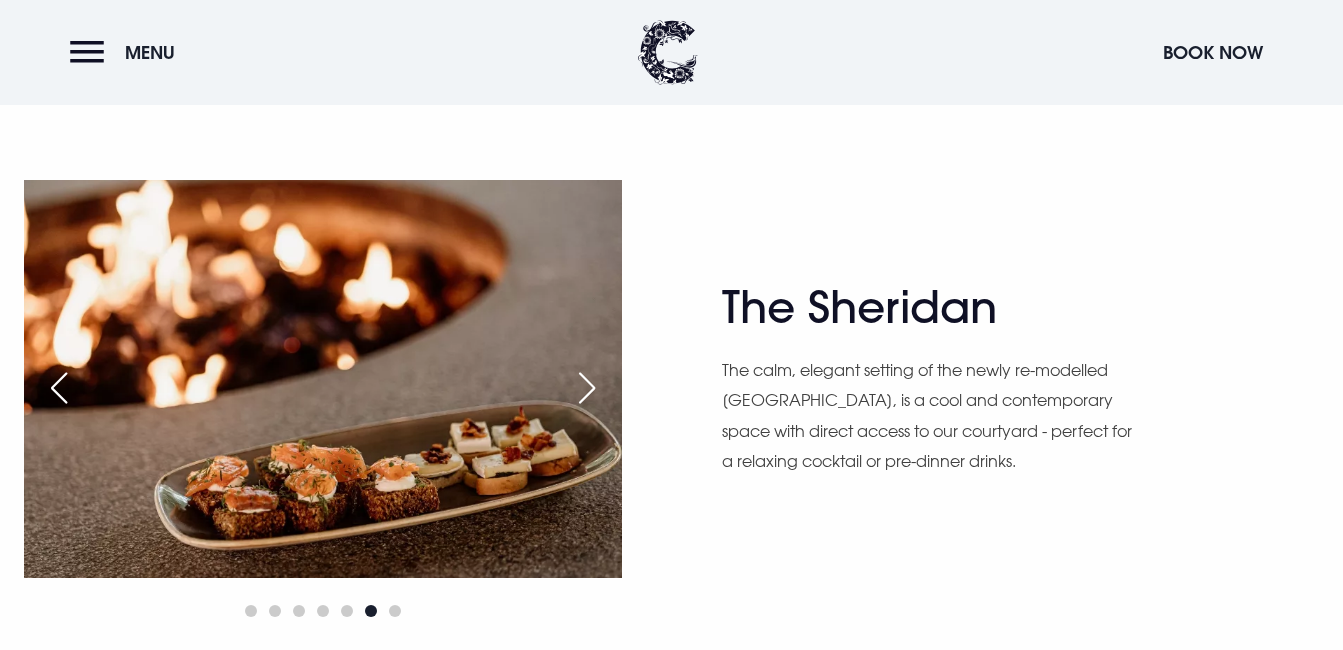 click at bounding box center (587, 388) 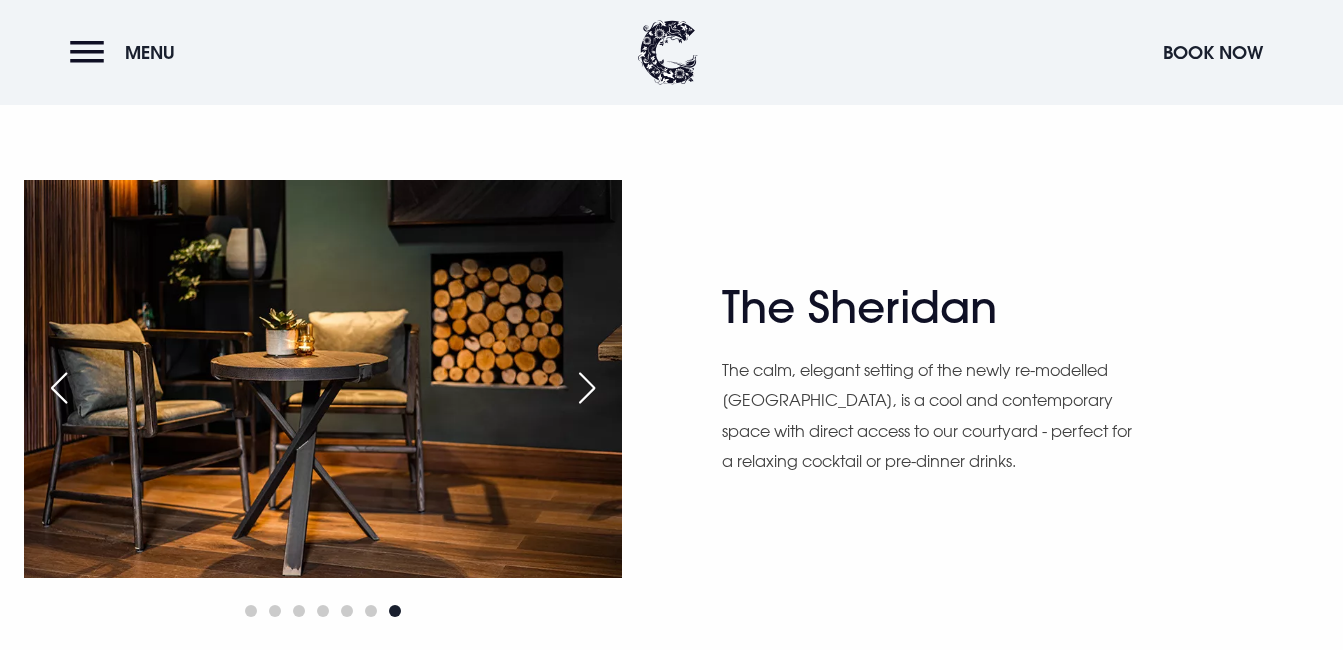 click at bounding box center (587, 388) 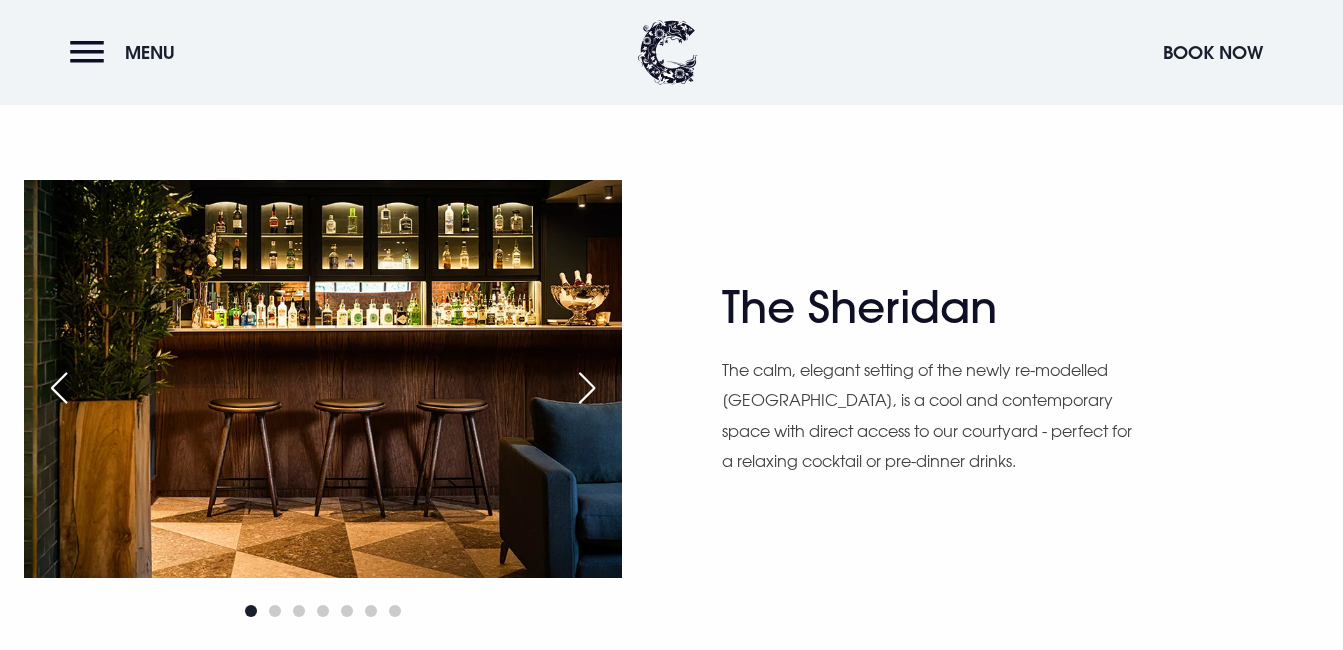 click at bounding box center (587, 388) 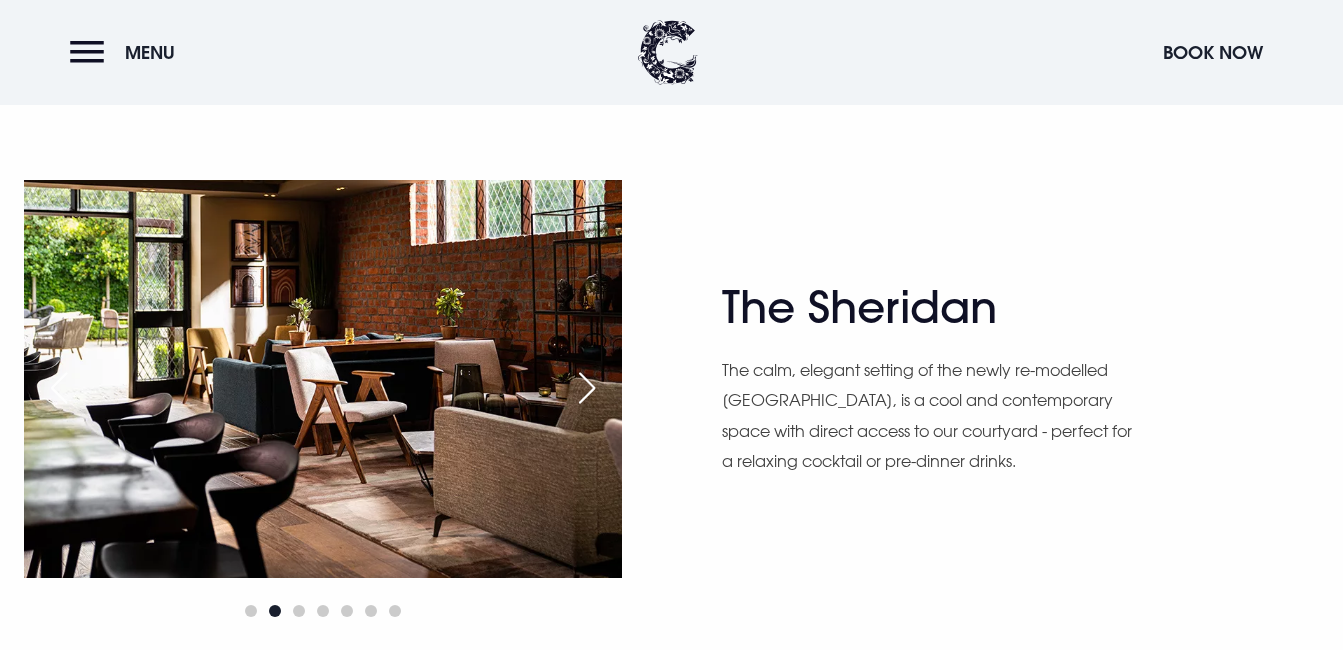 click at bounding box center (587, 388) 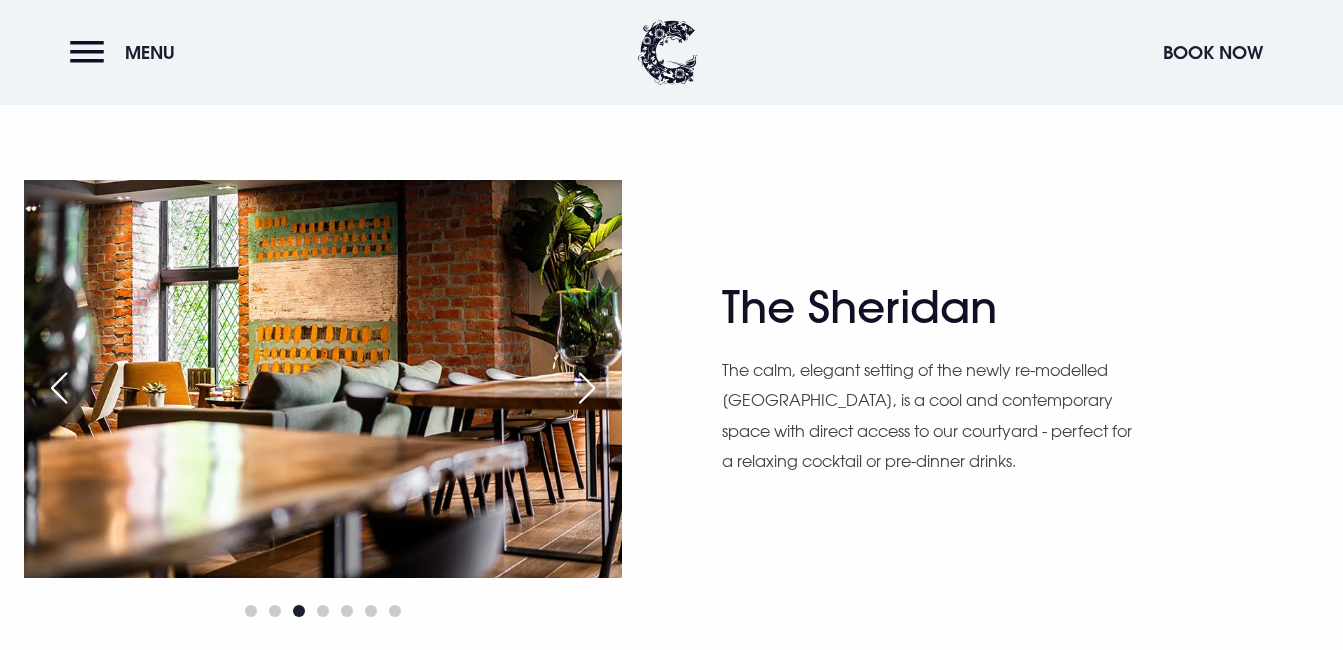 click at bounding box center [587, 388] 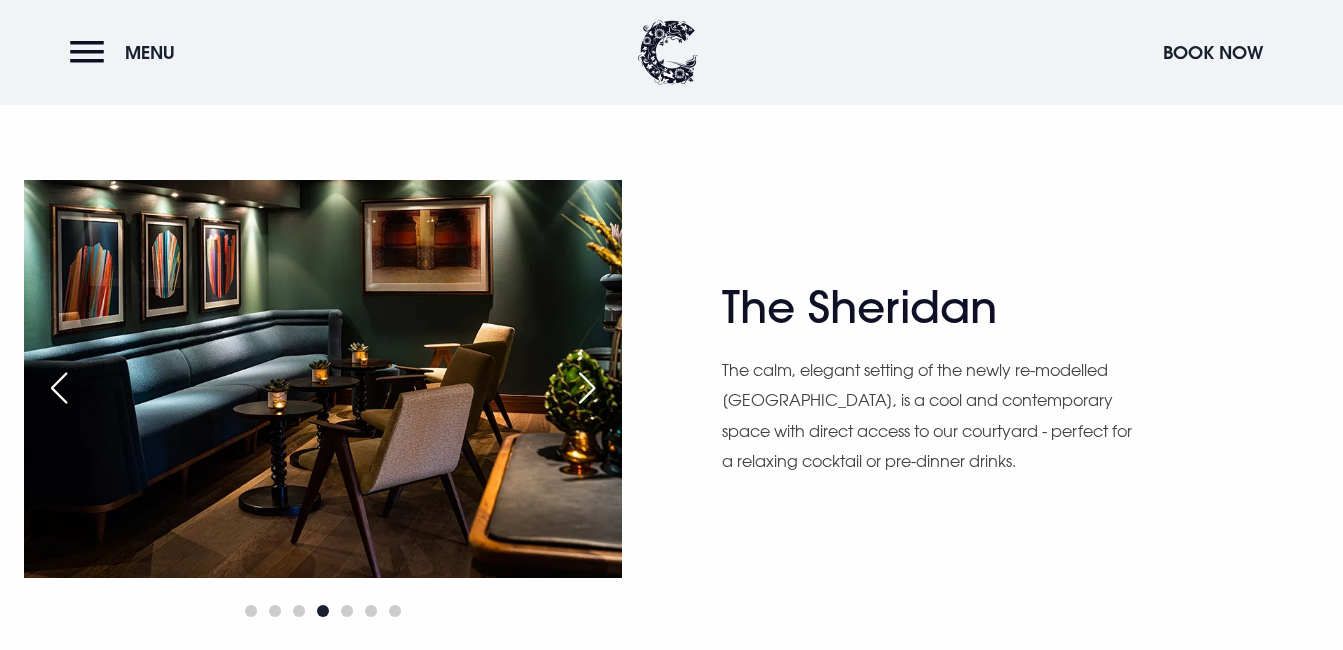 click at bounding box center [587, 388] 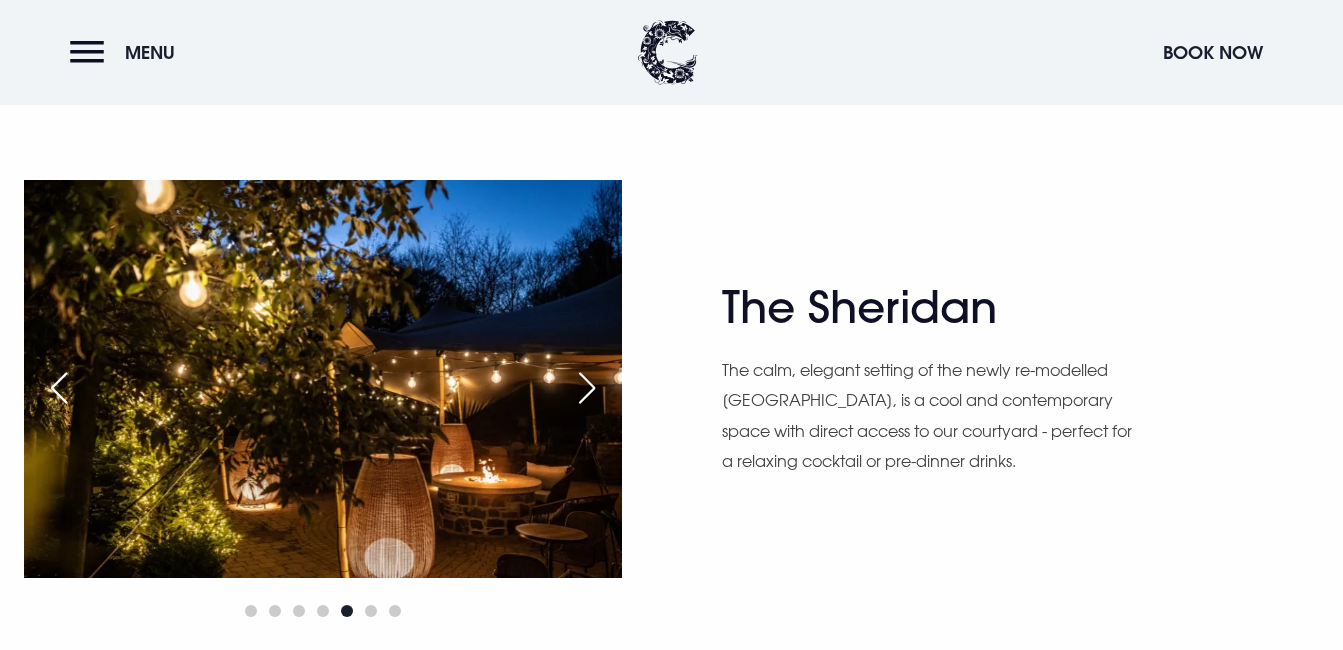click at bounding box center [587, 388] 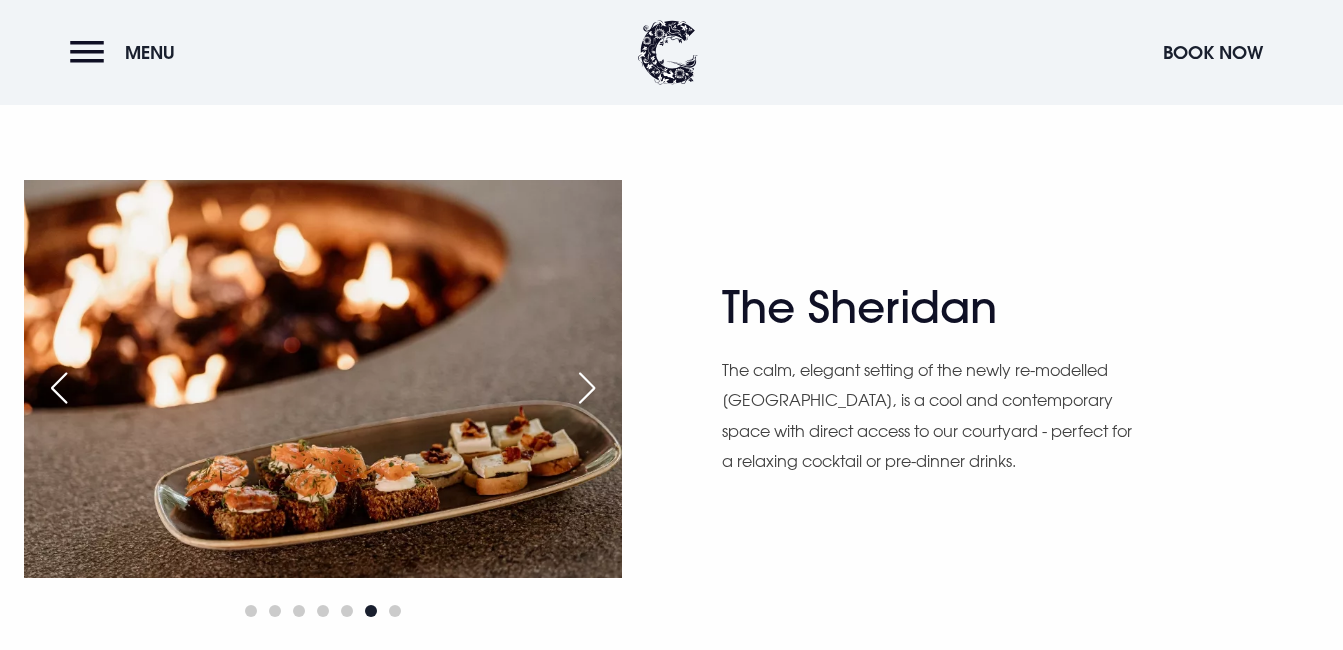 click at bounding box center [587, 388] 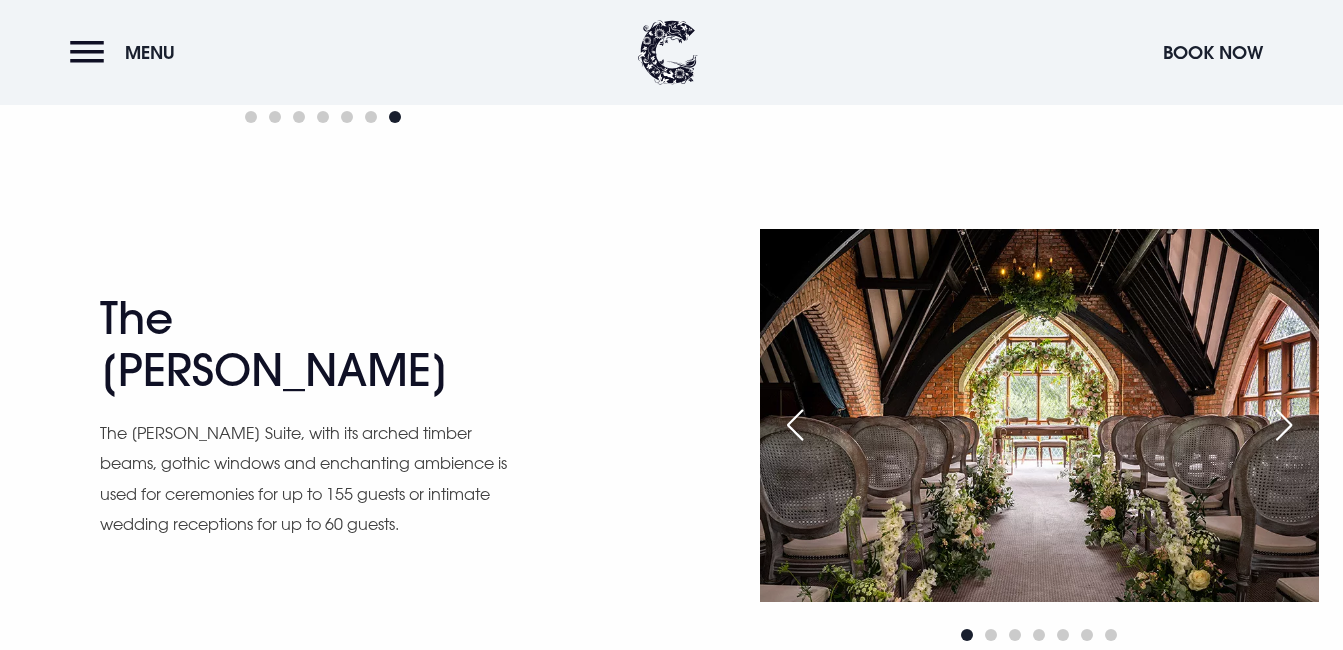 scroll, scrollTop: 2668, scrollLeft: 0, axis: vertical 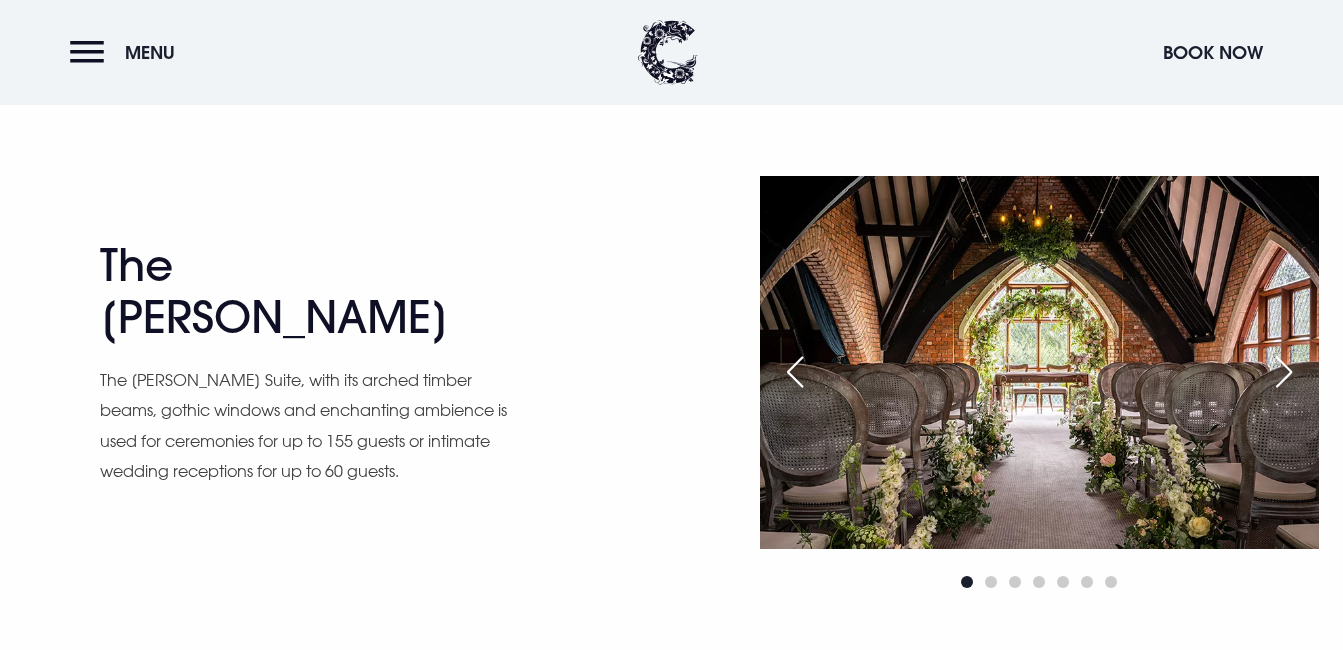 click at bounding box center (1284, 372) 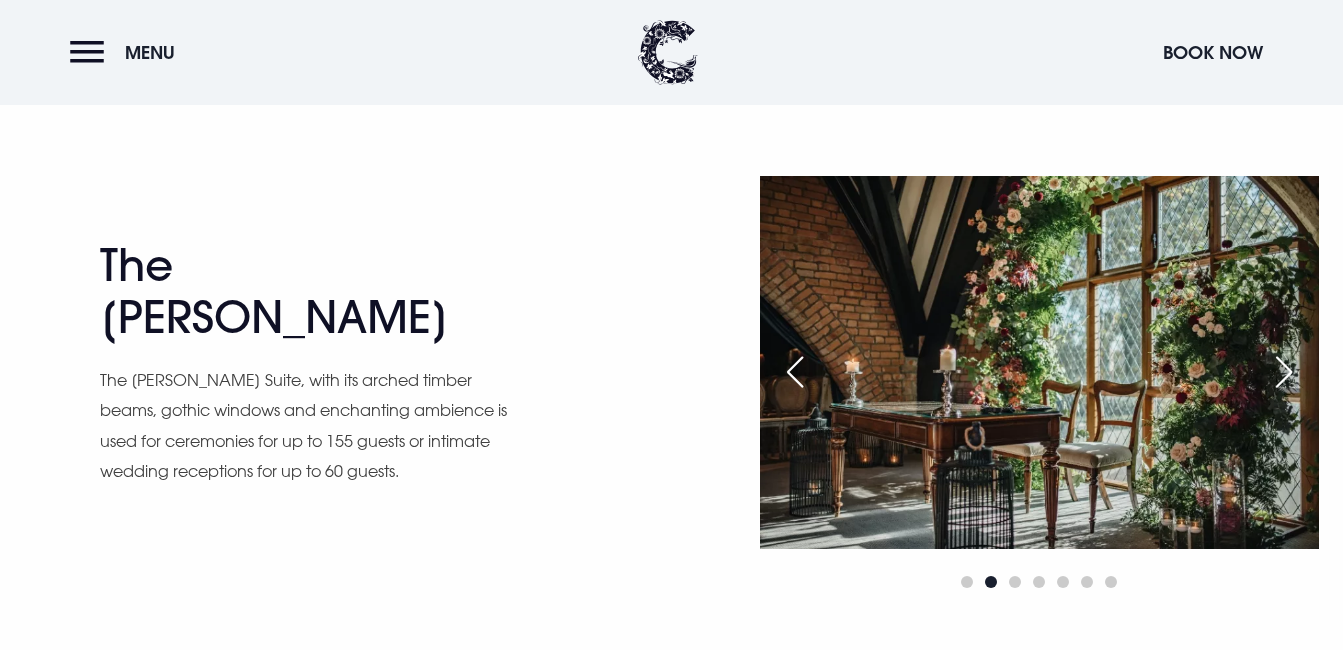 click at bounding box center [1284, 372] 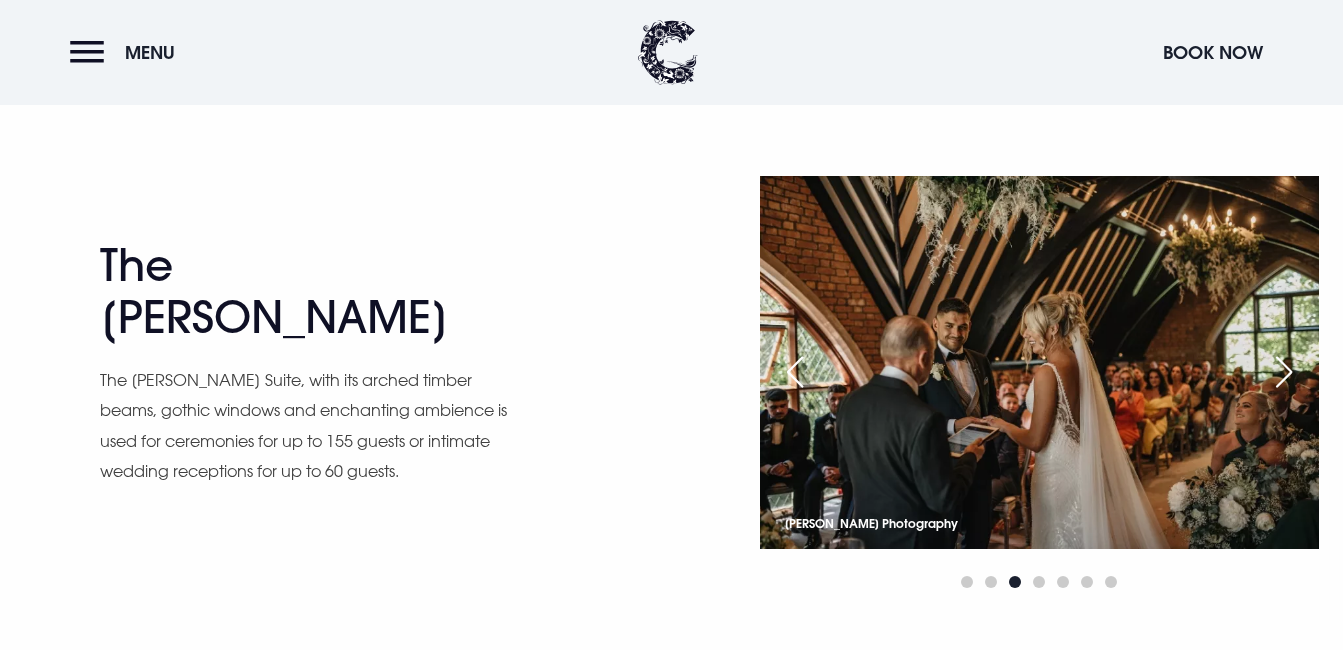 click at bounding box center (1284, 372) 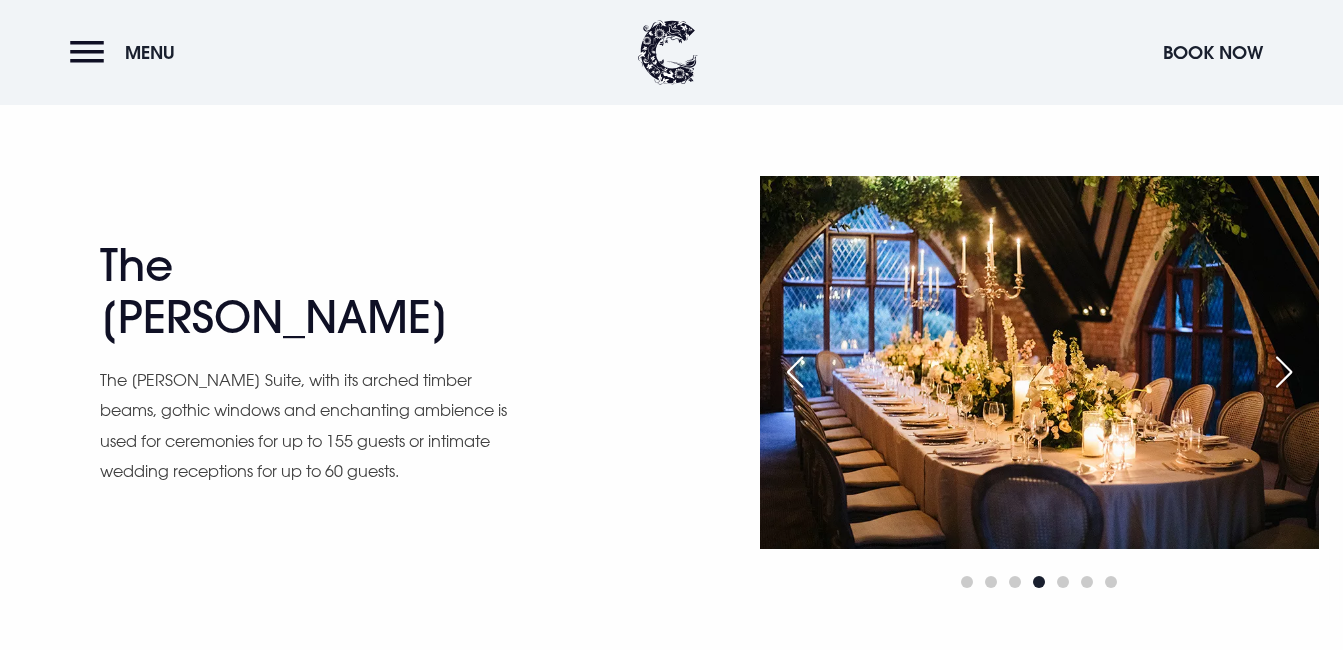 click at bounding box center (1284, 372) 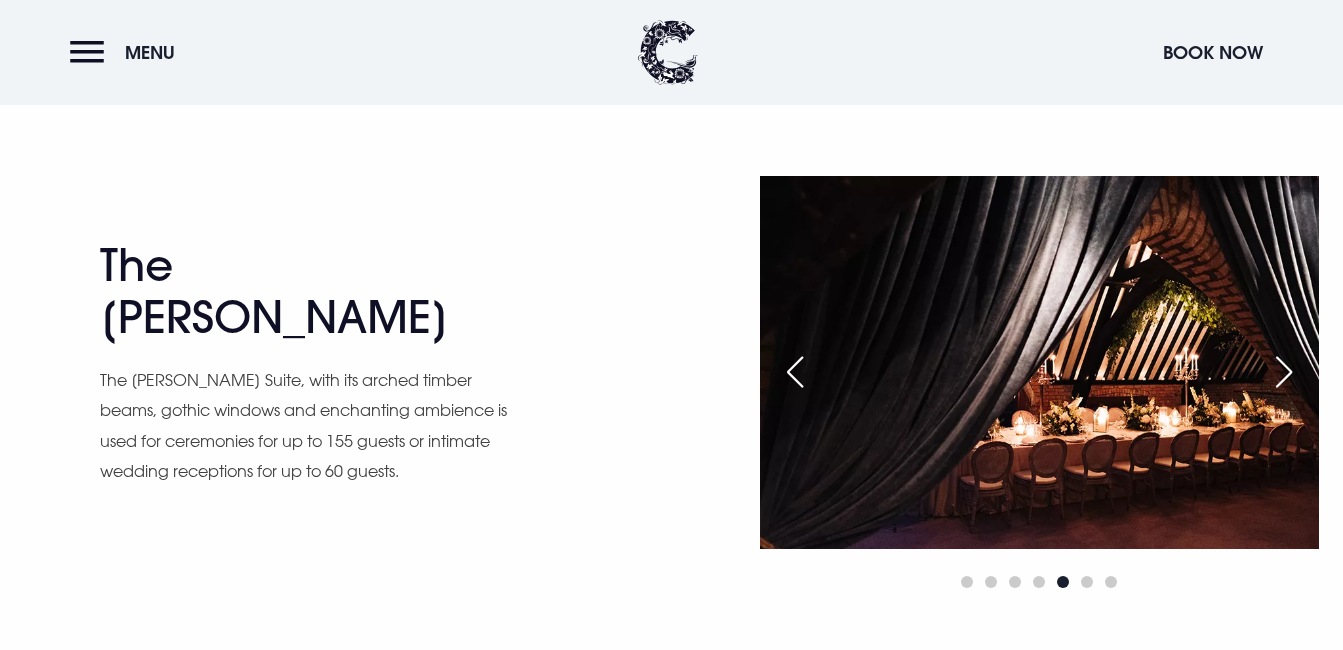 click at bounding box center [1284, 372] 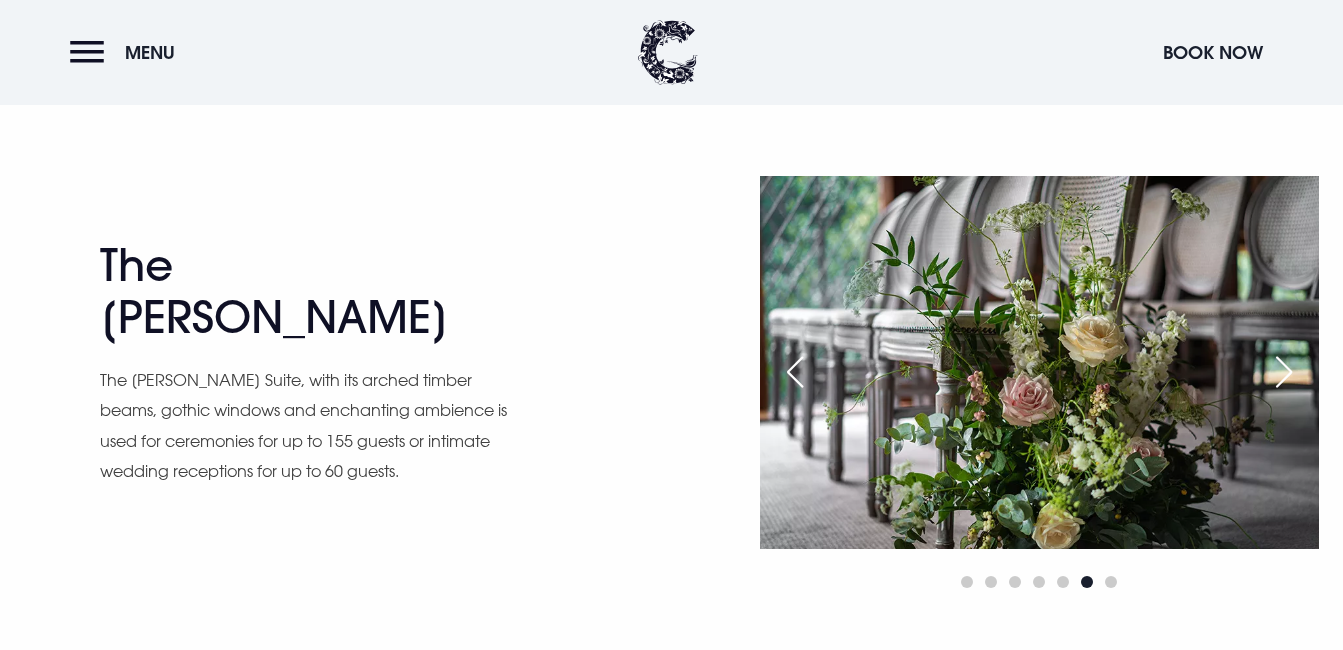 click at bounding box center [1284, 372] 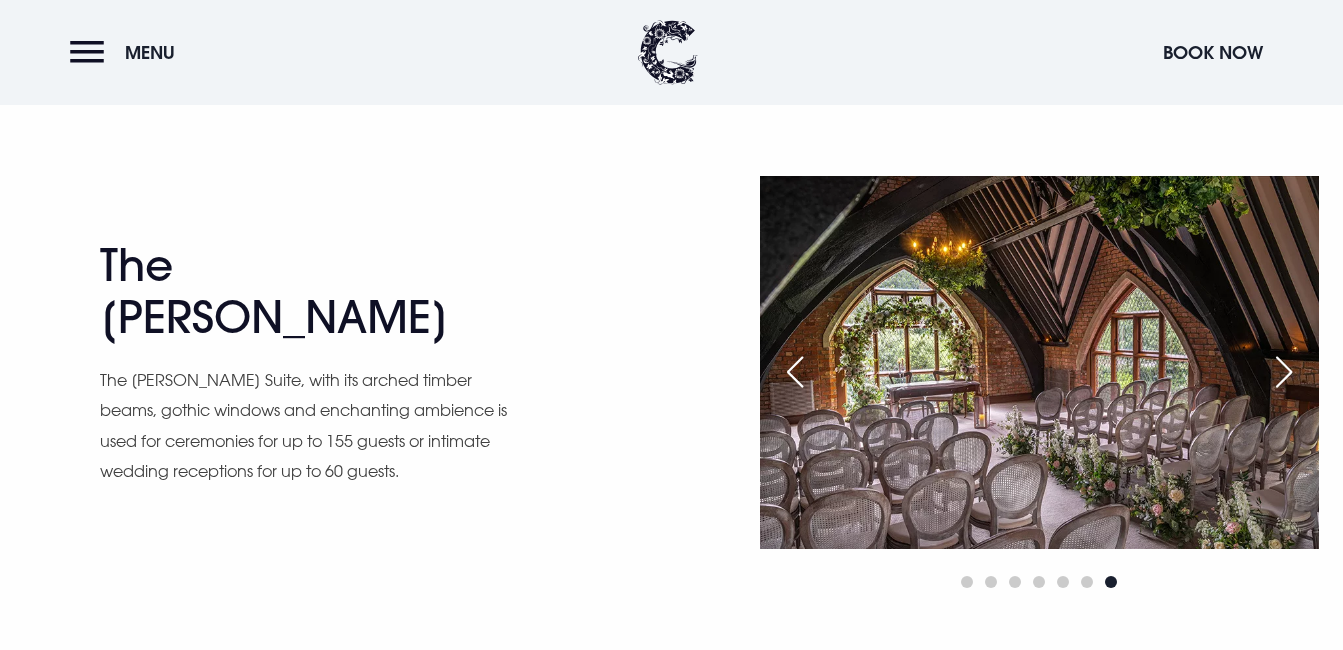 click at bounding box center [1284, 372] 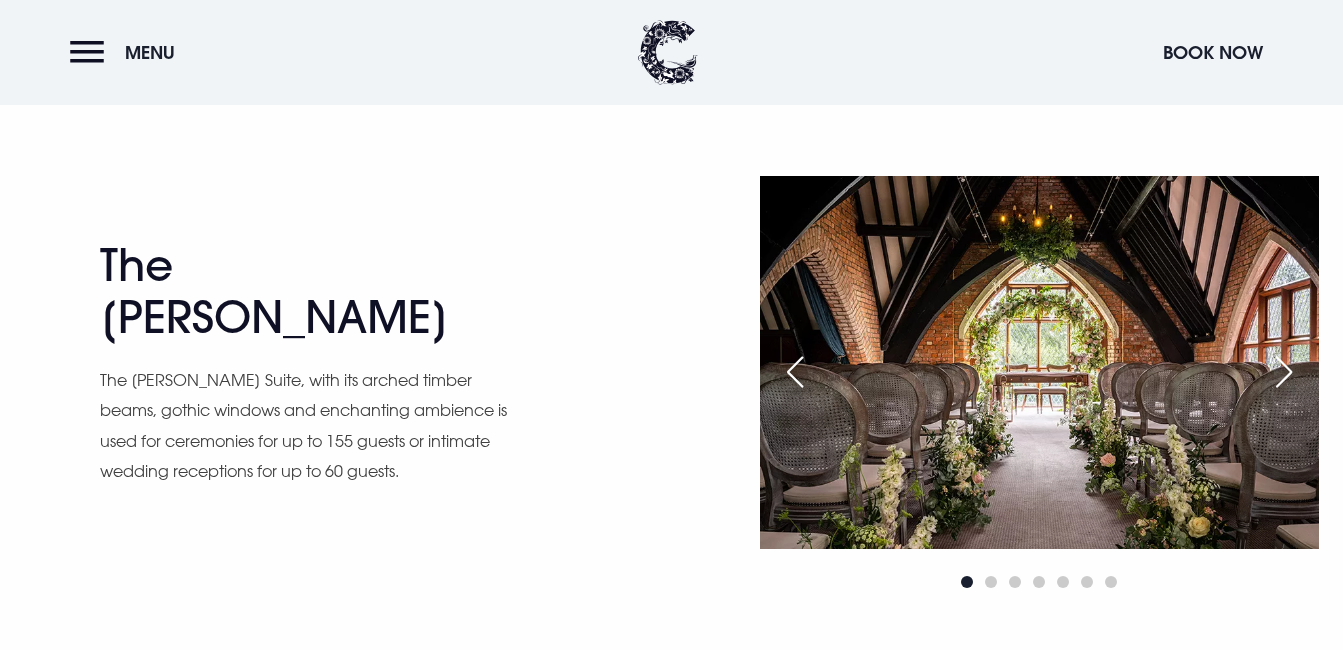 click at bounding box center [1284, 372] 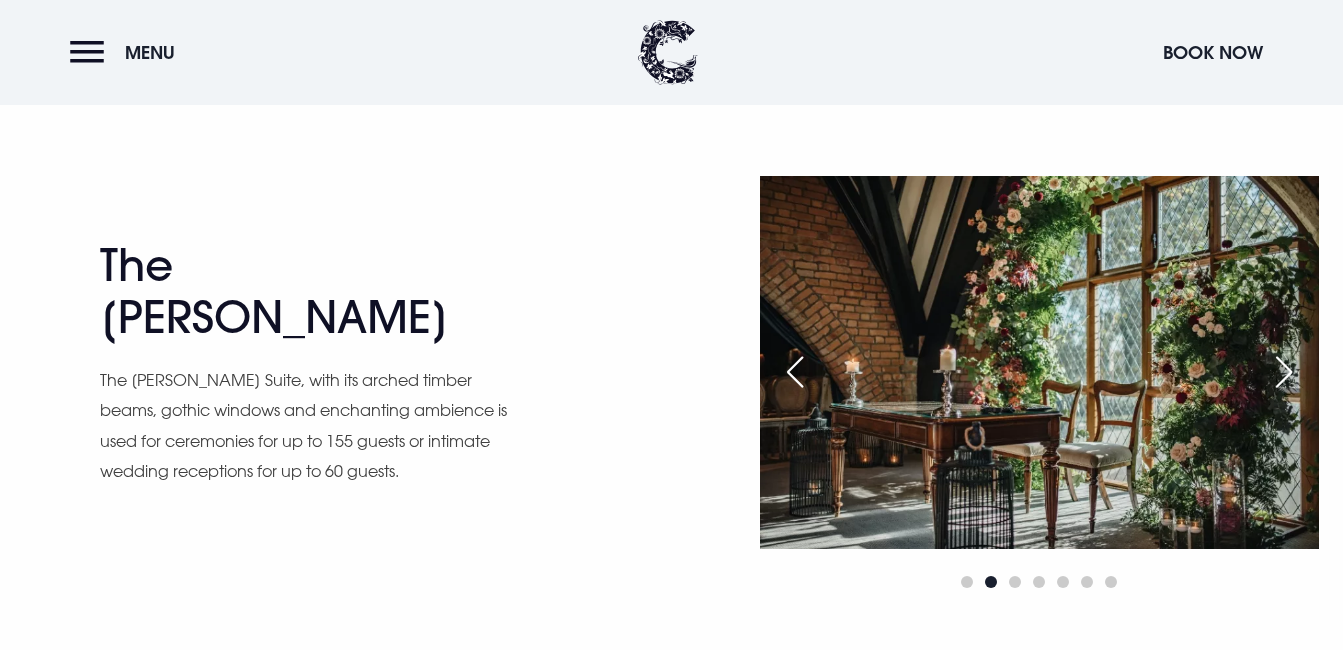 click at bounding box center [1284, 372] 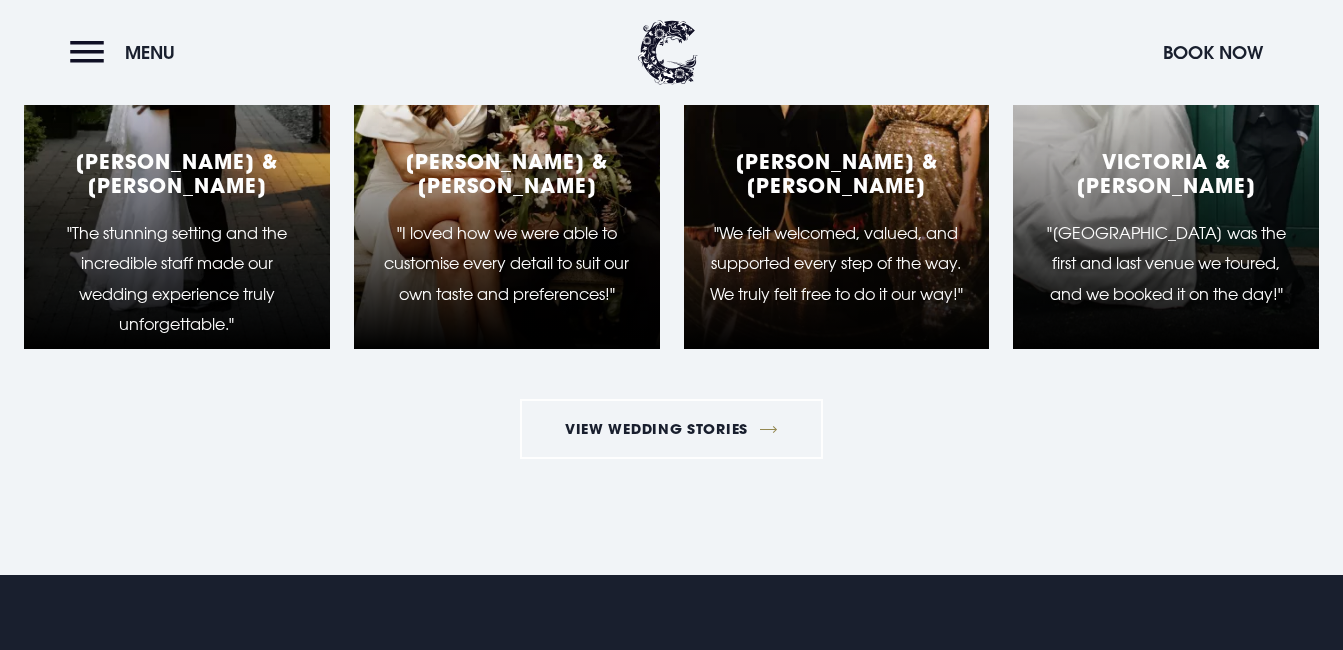 scroll, scrollTop: 3775, scrollLeft: 0, axis: vertical 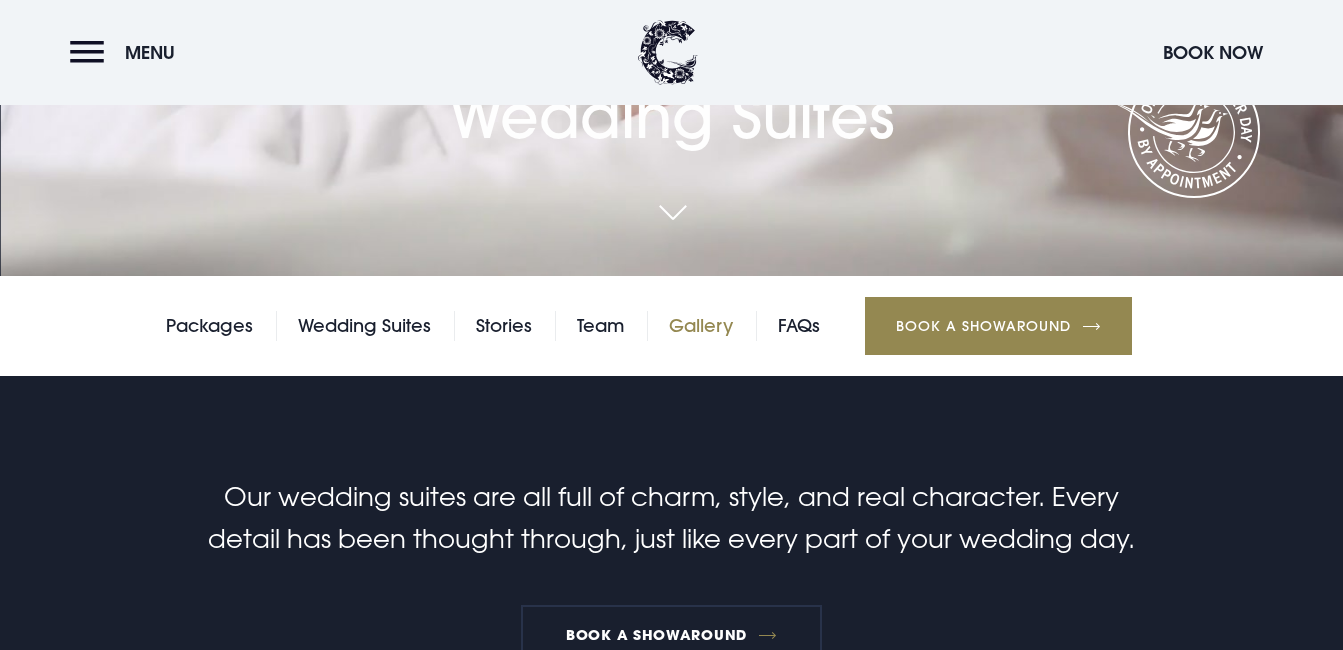 click on "Gallery" at bounding box center [701, 326] 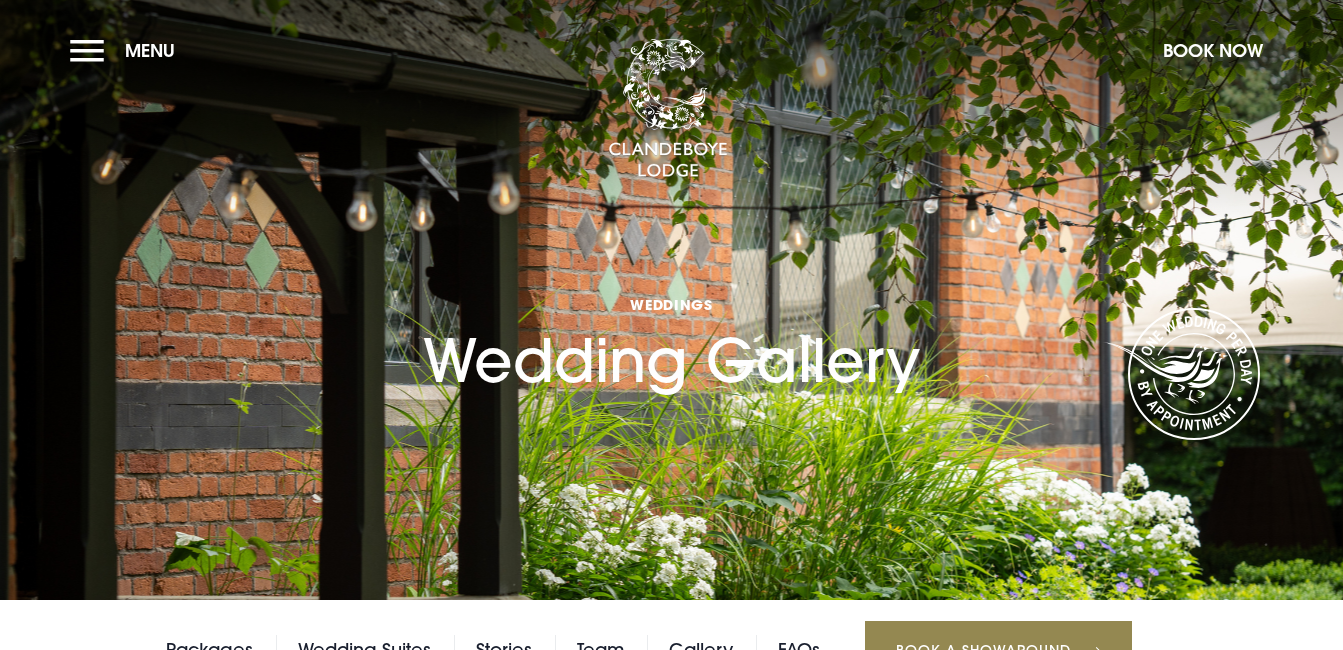 scroll, scrollTop: 0, scrollLeft: 0, axis: both 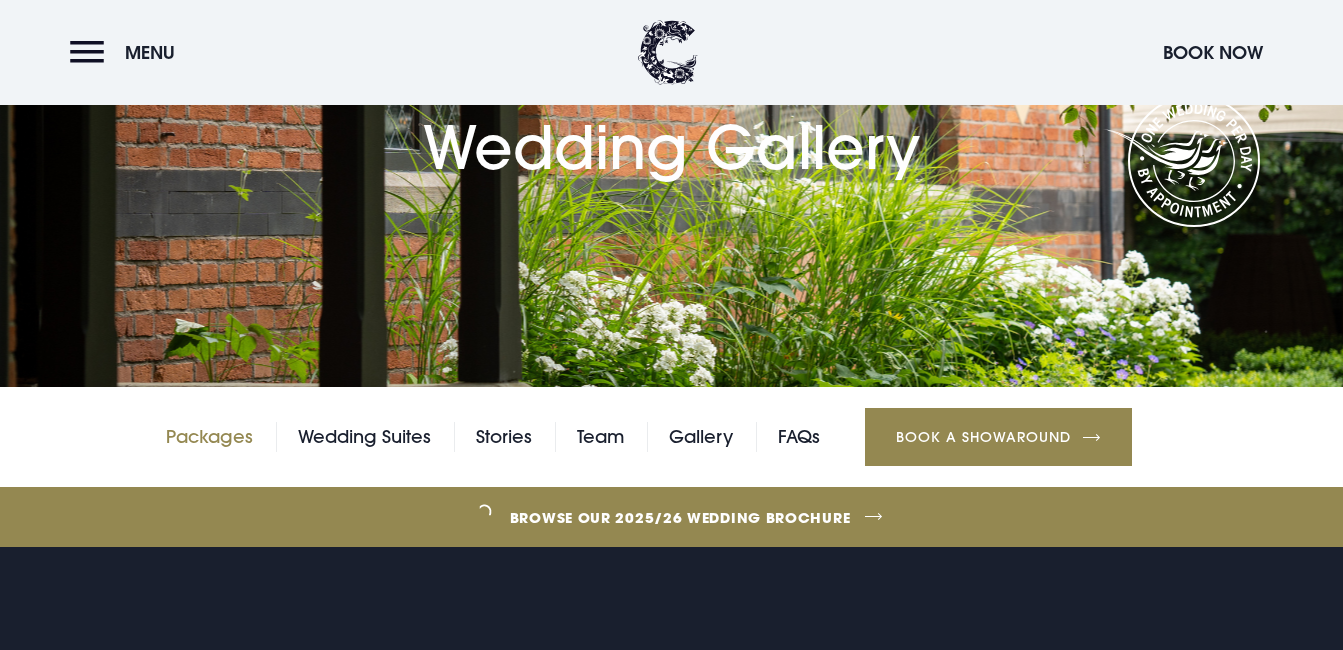 click on "Packages" at bounding box center [209, 437] 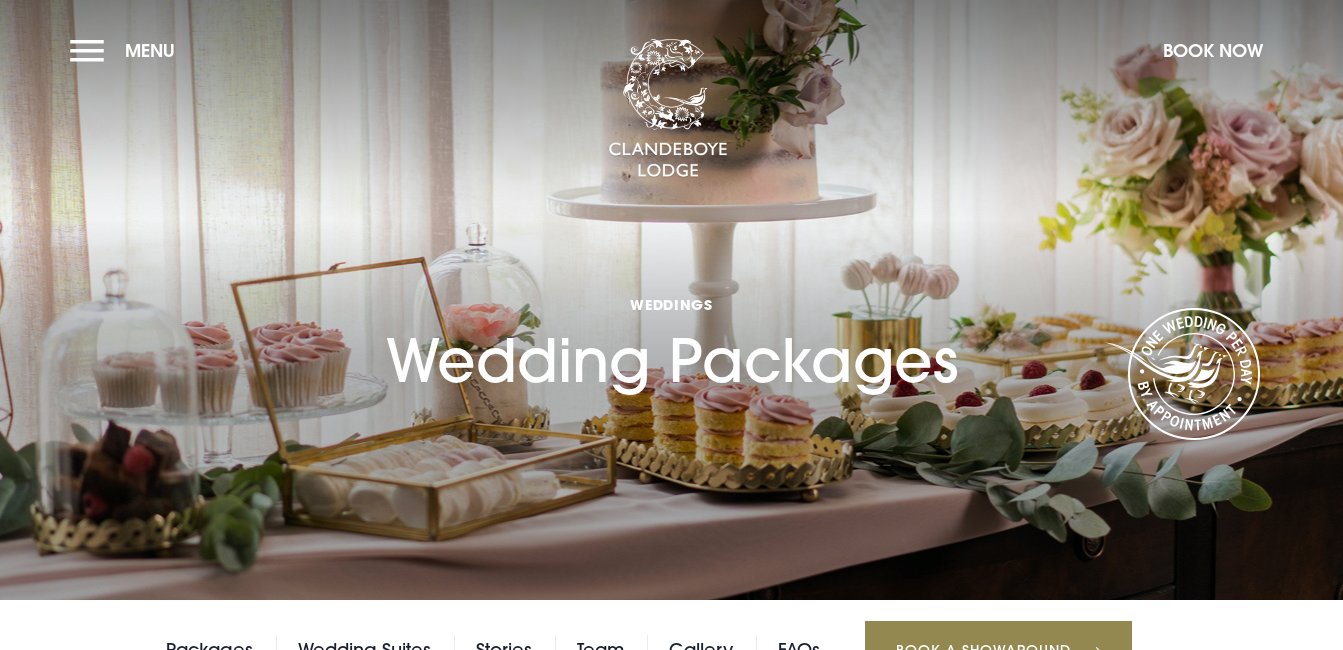 scroll, scrollTop: 0, scrollLeft: 0, axis: both 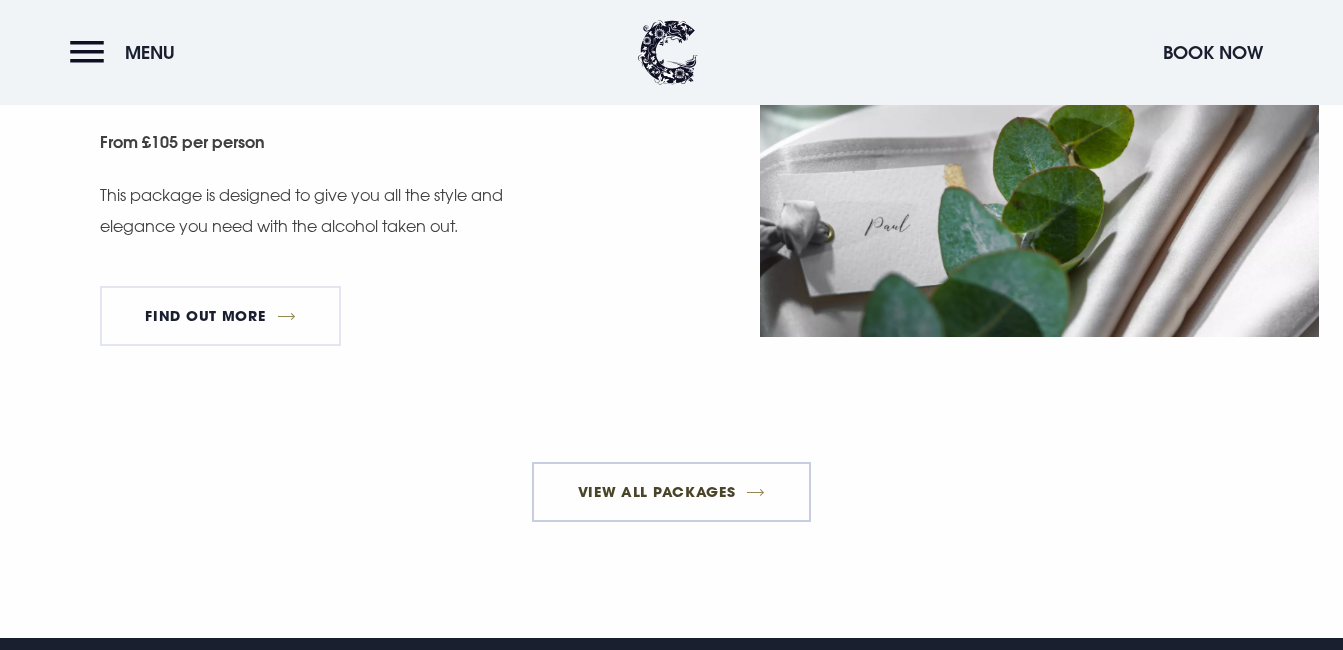 click on "View All Packages" at bounding box center [671, 492] 